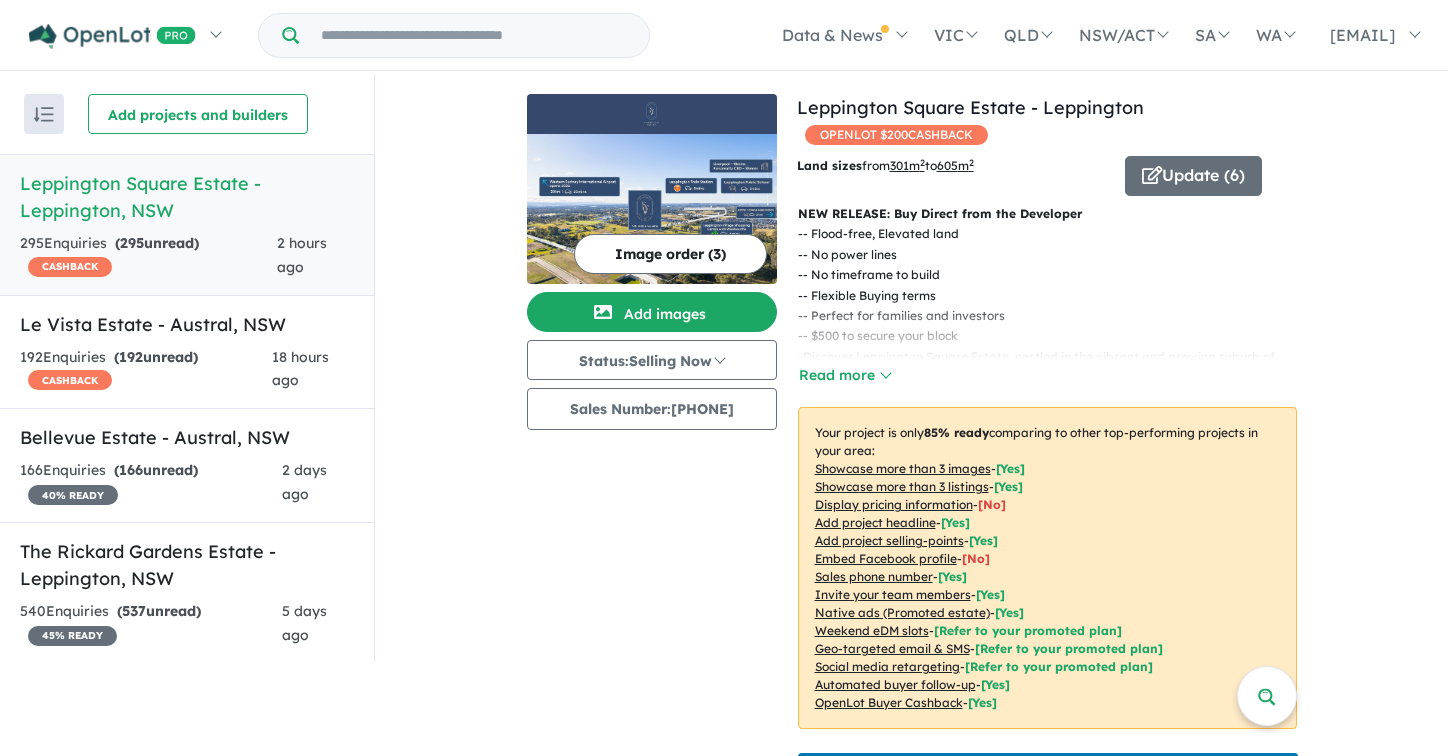 scroll, scrollTop: 0, scrollLeft: 0, axis: both 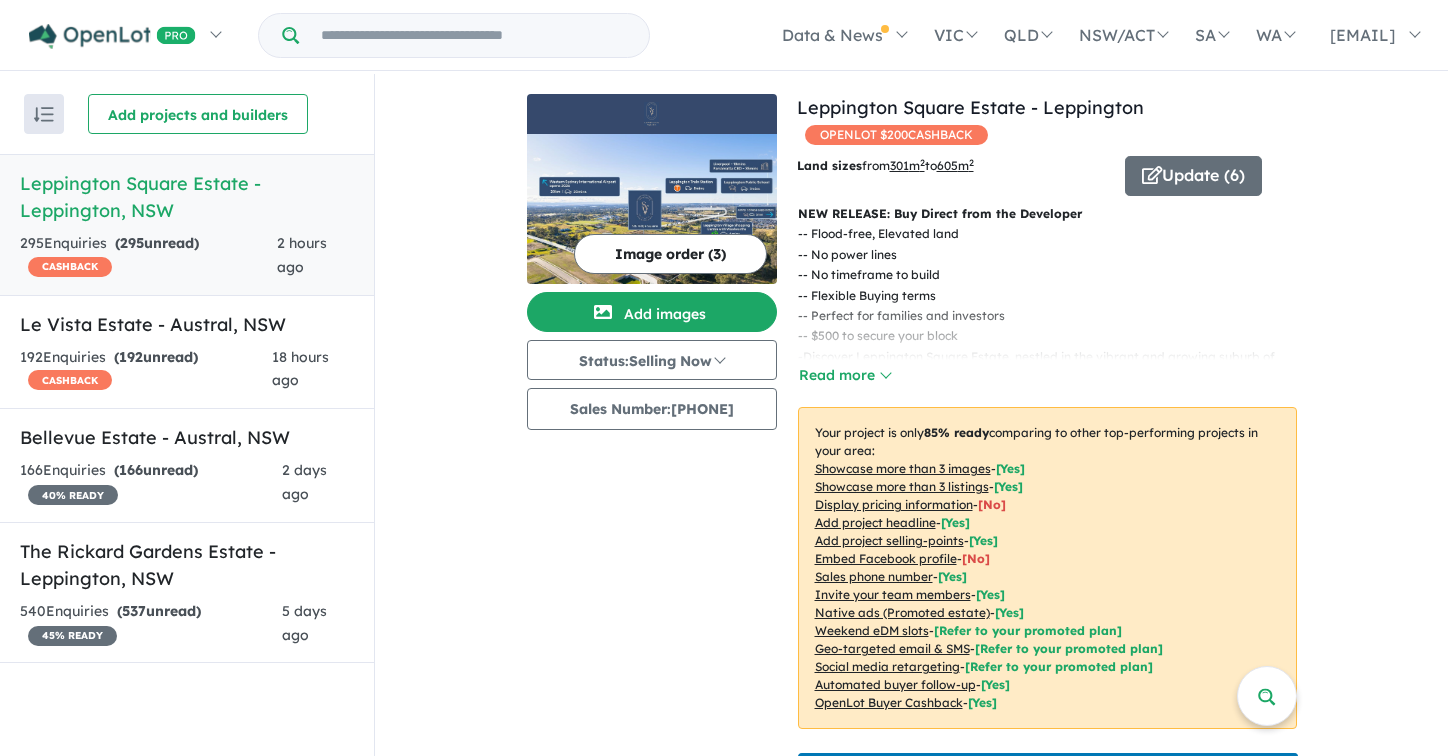 click on "Leppington Square Estate - Leppington , [STATE]" at bounding box center [187, 197] 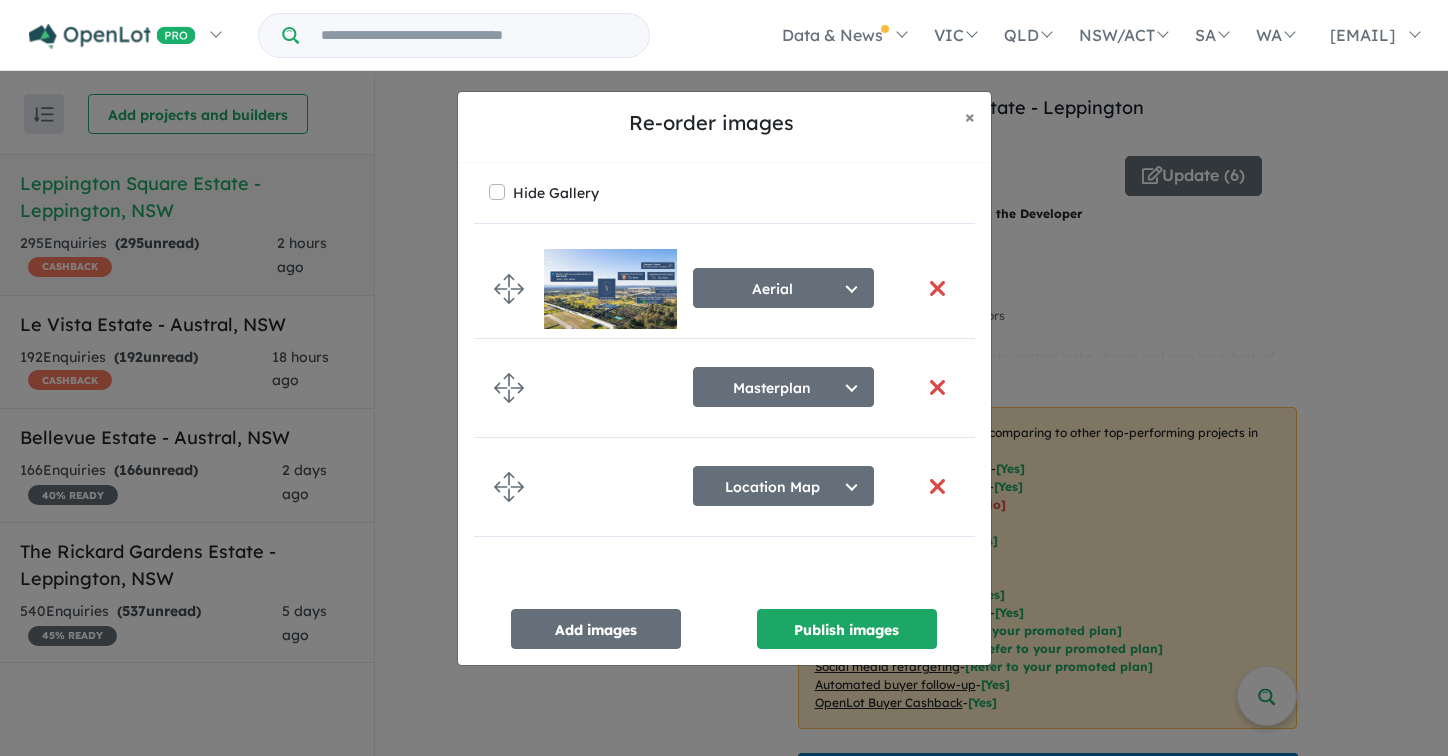 click at bounding box center [938, 288] 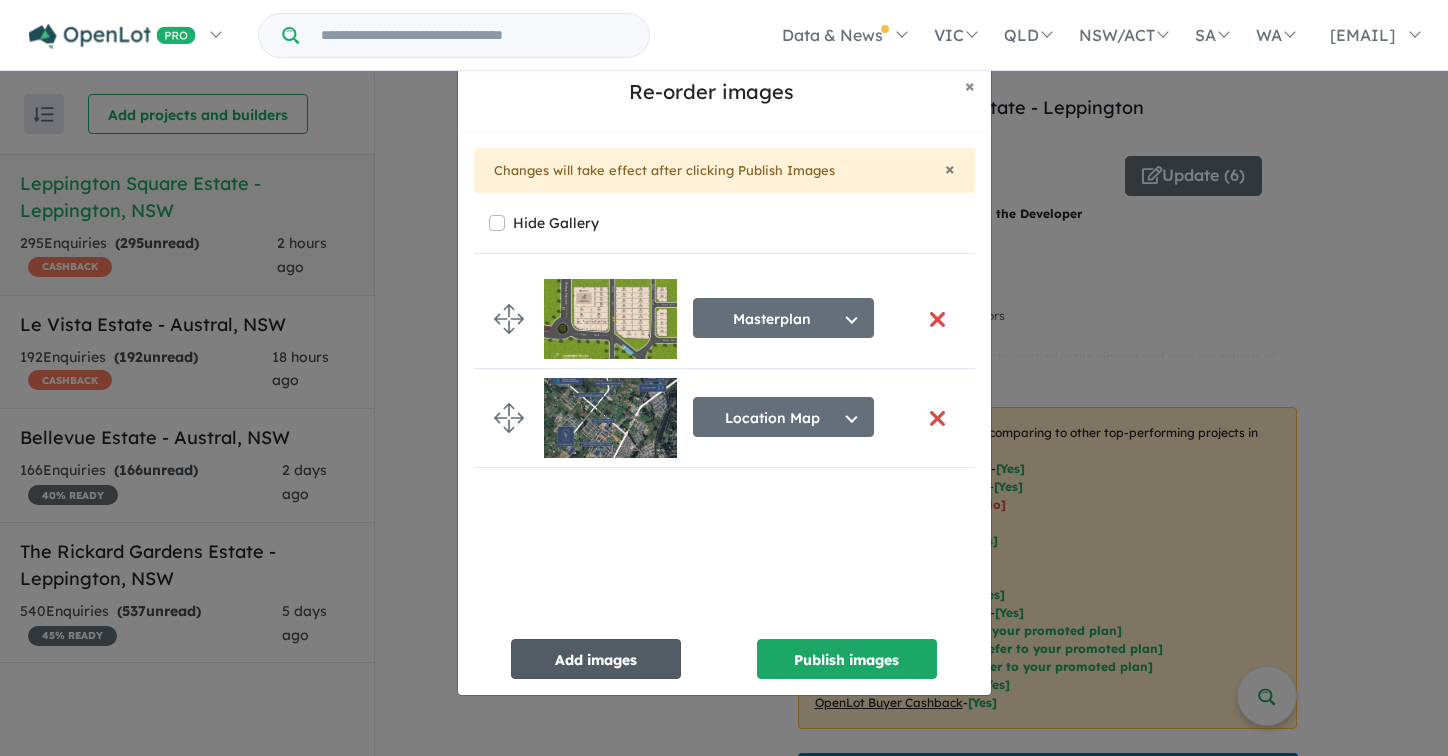 click on "Add images" at bounding box center [596, 659] 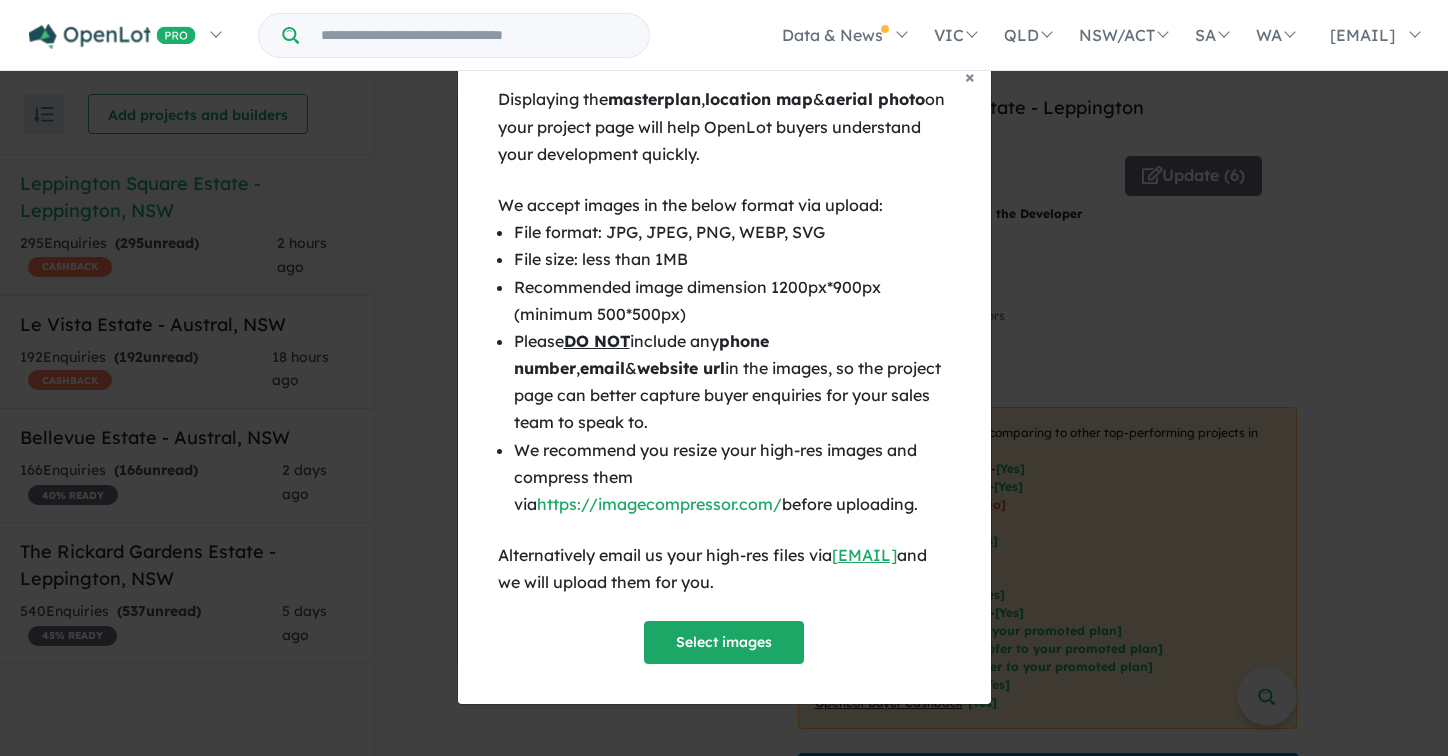 click on "Displaying the  masterplan ,  location map  &  aerial photo  on your project page will help OpenLot buyers understand your development quickly. We accept images in the below format via upload: File format: JPG, JPEG, PNG, WEBP, SVG File size: less than 1MB Recommended image dimension 1200px*900px (minimum 500*500px) Please  DO NOT  include any  phone number ,  email  &  website url  in the images, so the project page can better capture buyer enquiries for your sales team to speak to. We recommend you resize your high-res images and compress them via  https://imagecompressor.com/  before uploading. Alternatively email us your high-res files via  [EMAIL]  and we will upload them for you. Select images" at bounding box center (724, 394) 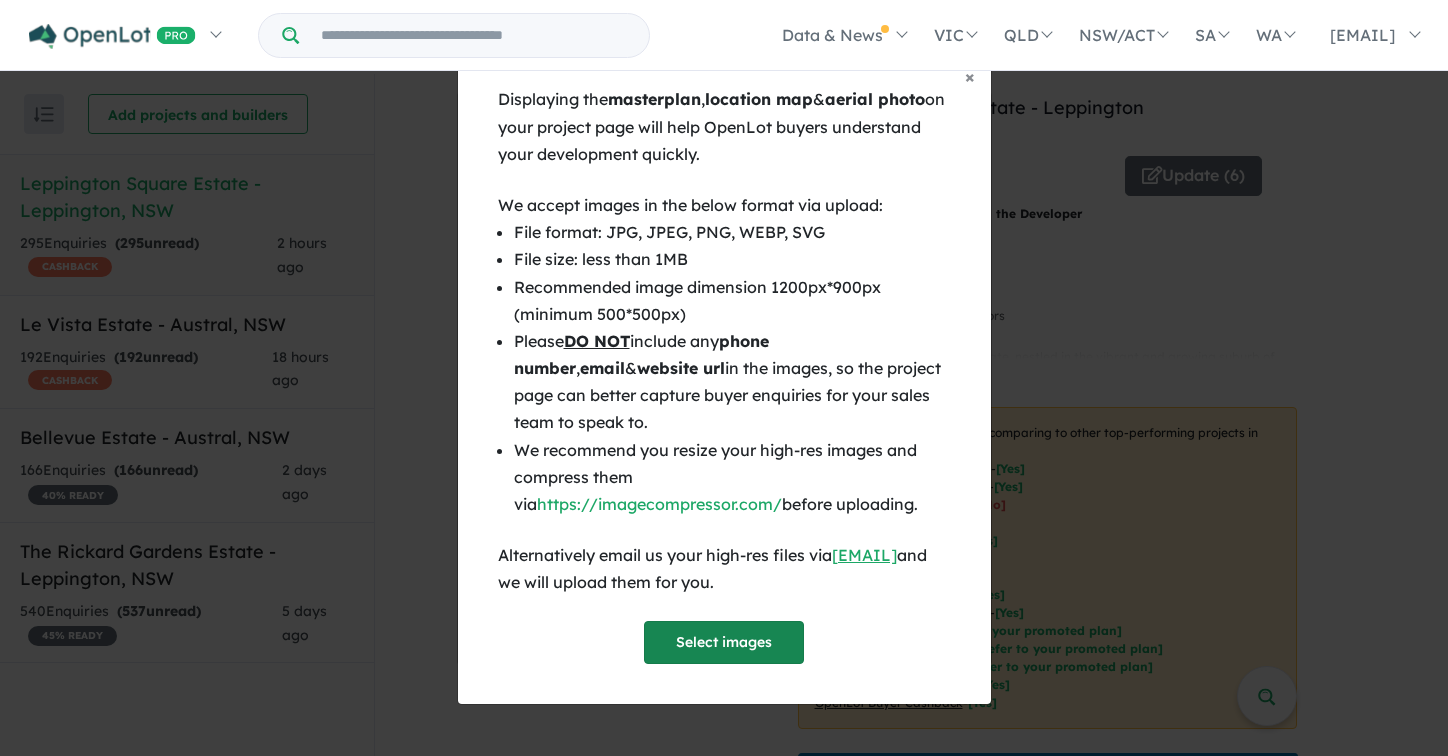 click on "Select images" at bounding box center (724, 642) 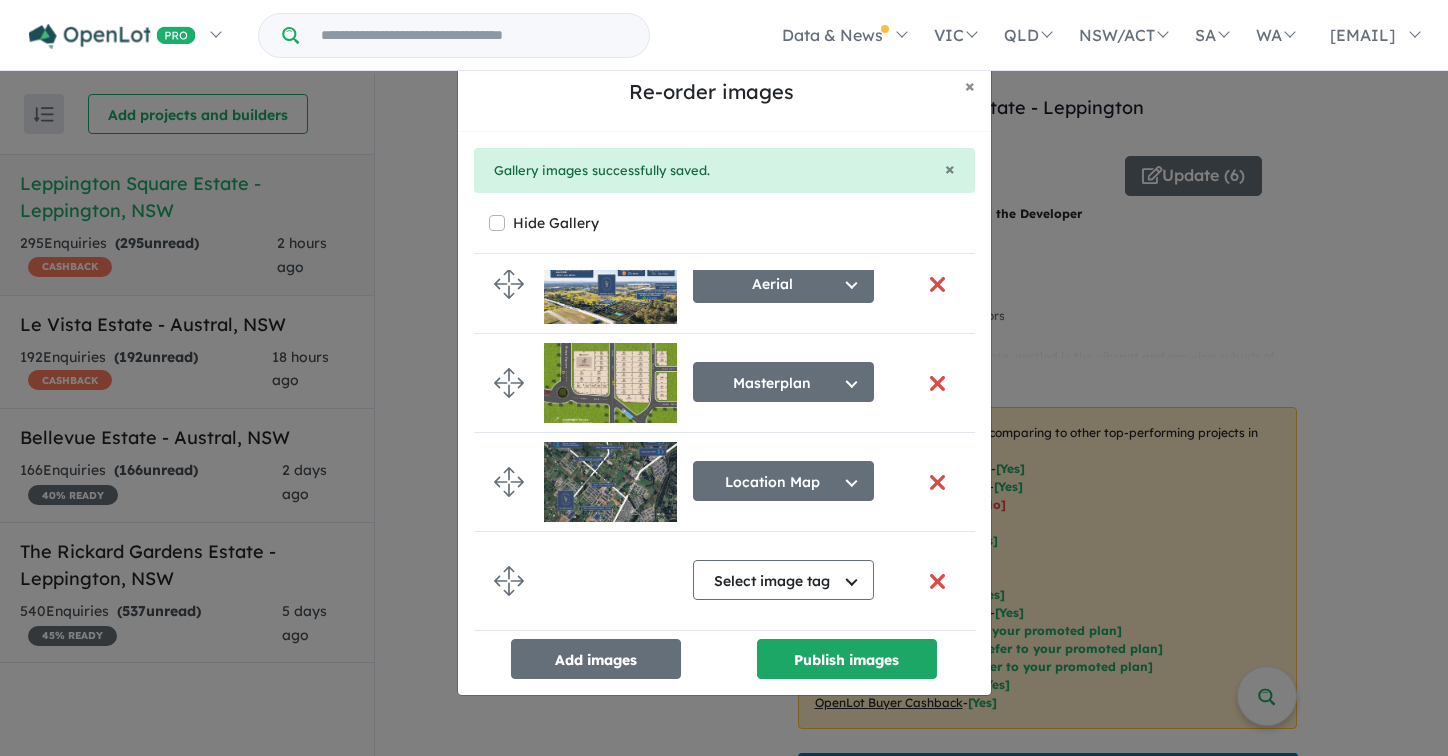 scroll, scrollTop: 0, scrollLeft: 0, axis: both 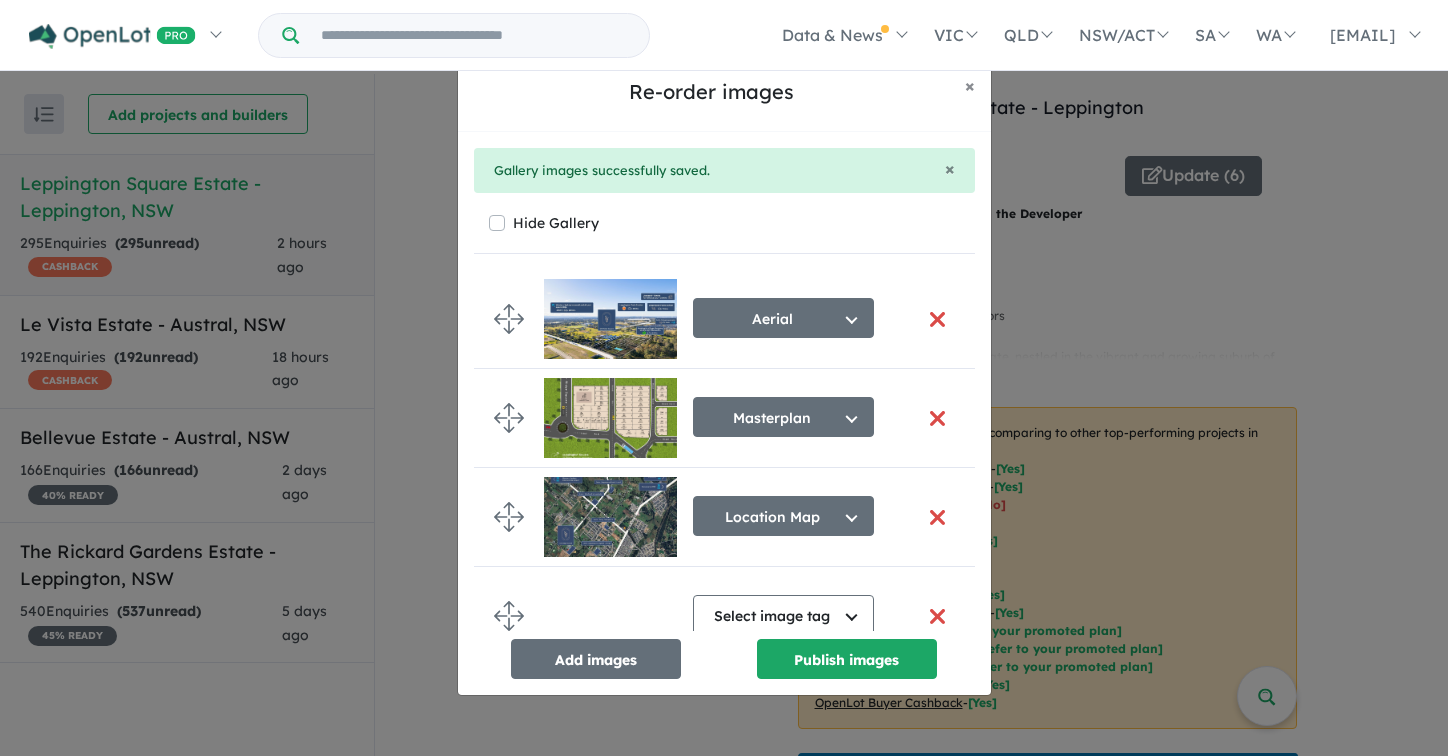 click at bounding box center [938, 319] 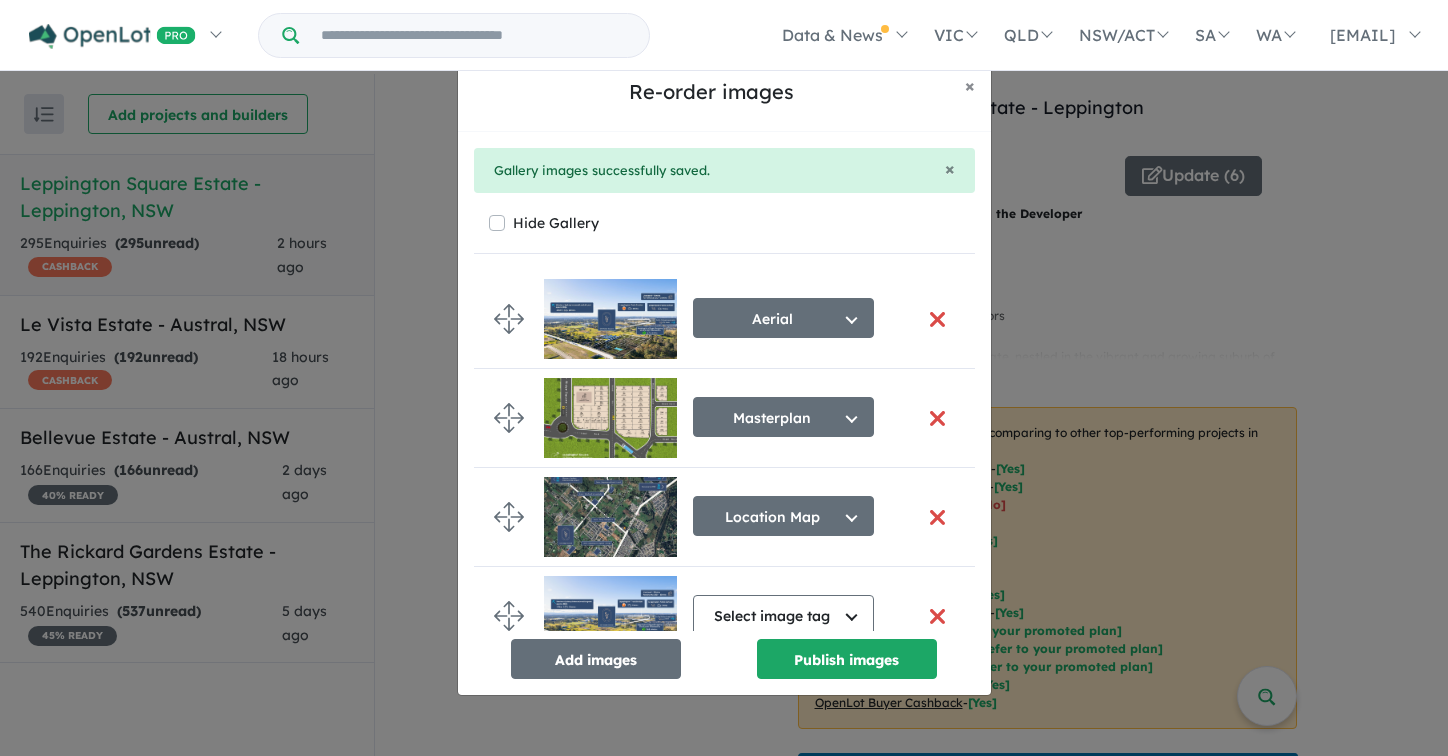 click at bounding box center (938, 319) 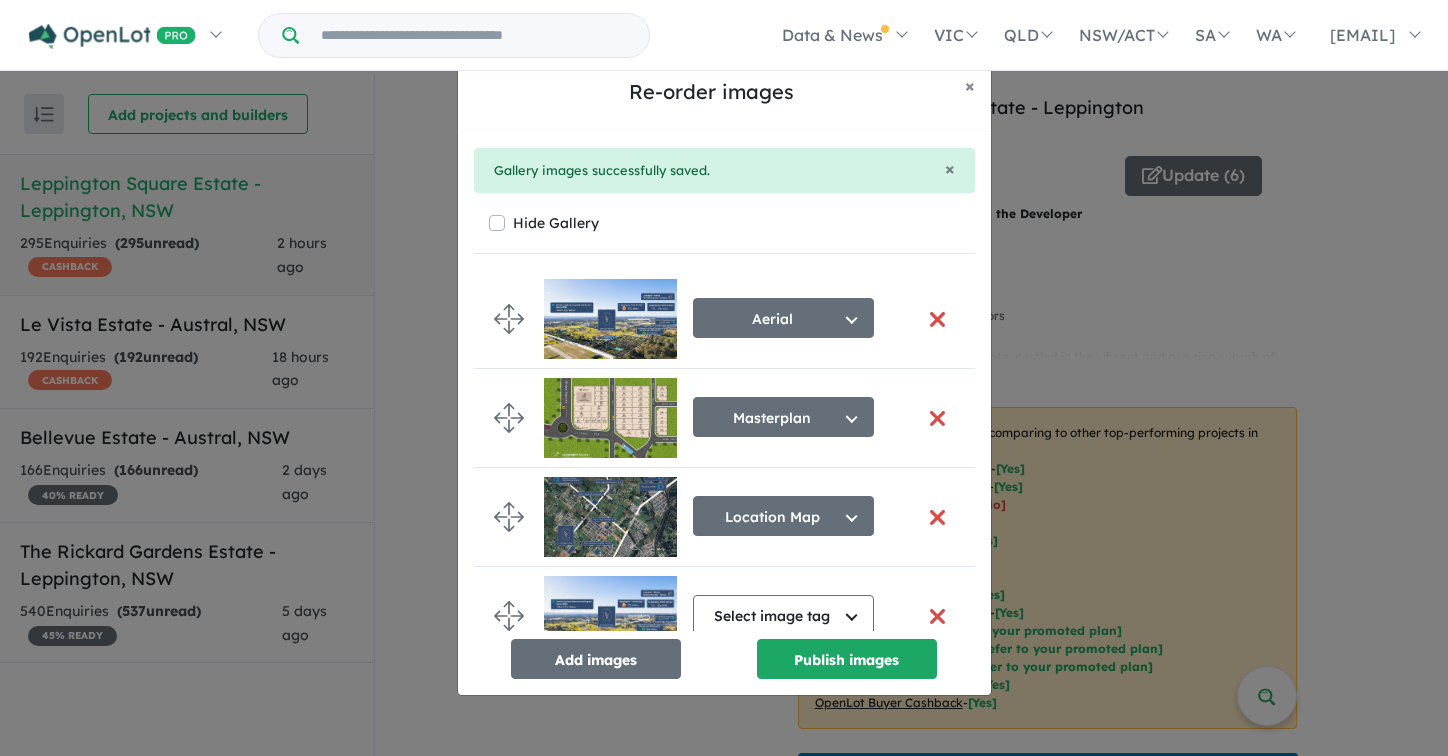 scroll, scrollTop: 42, scrollLeft: 0, axis: vertical 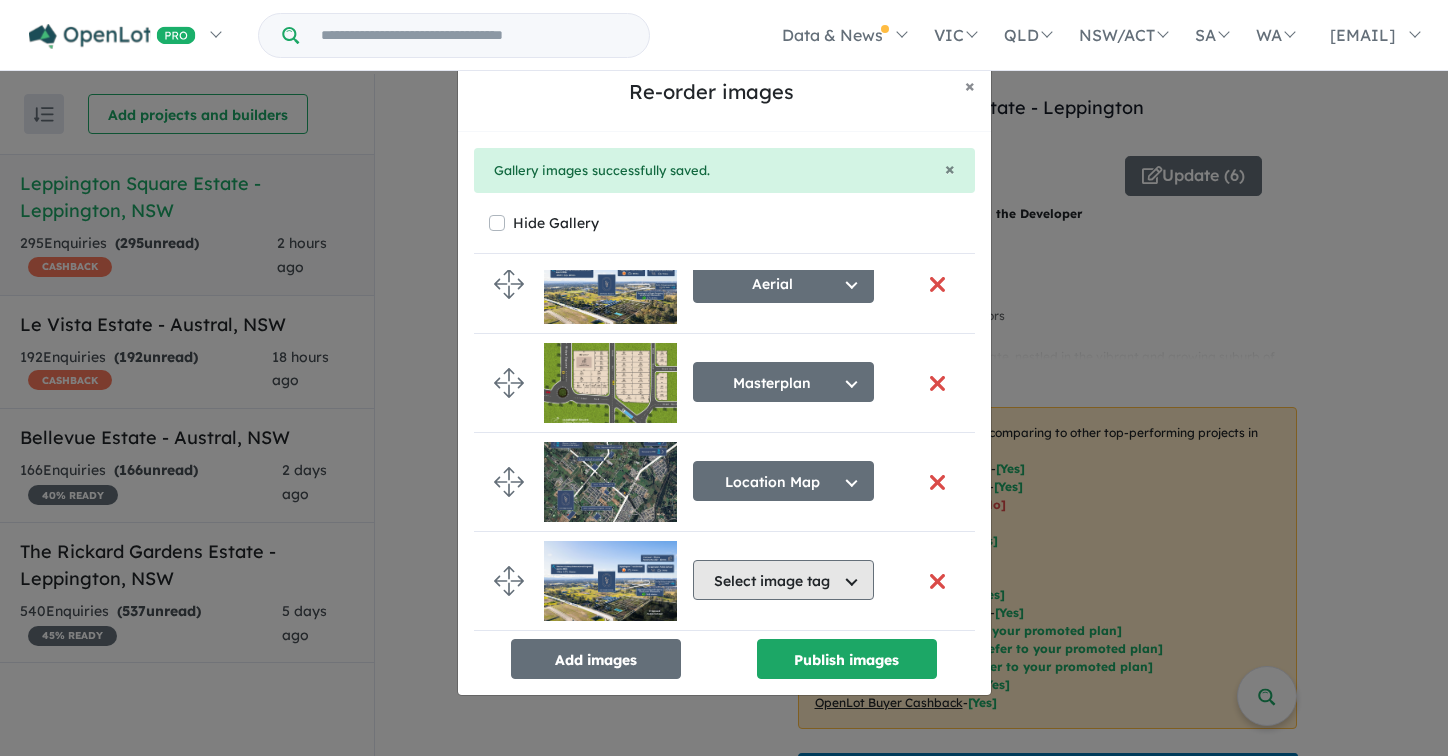 click on "Select image tag" at bounding box center [783, 580] 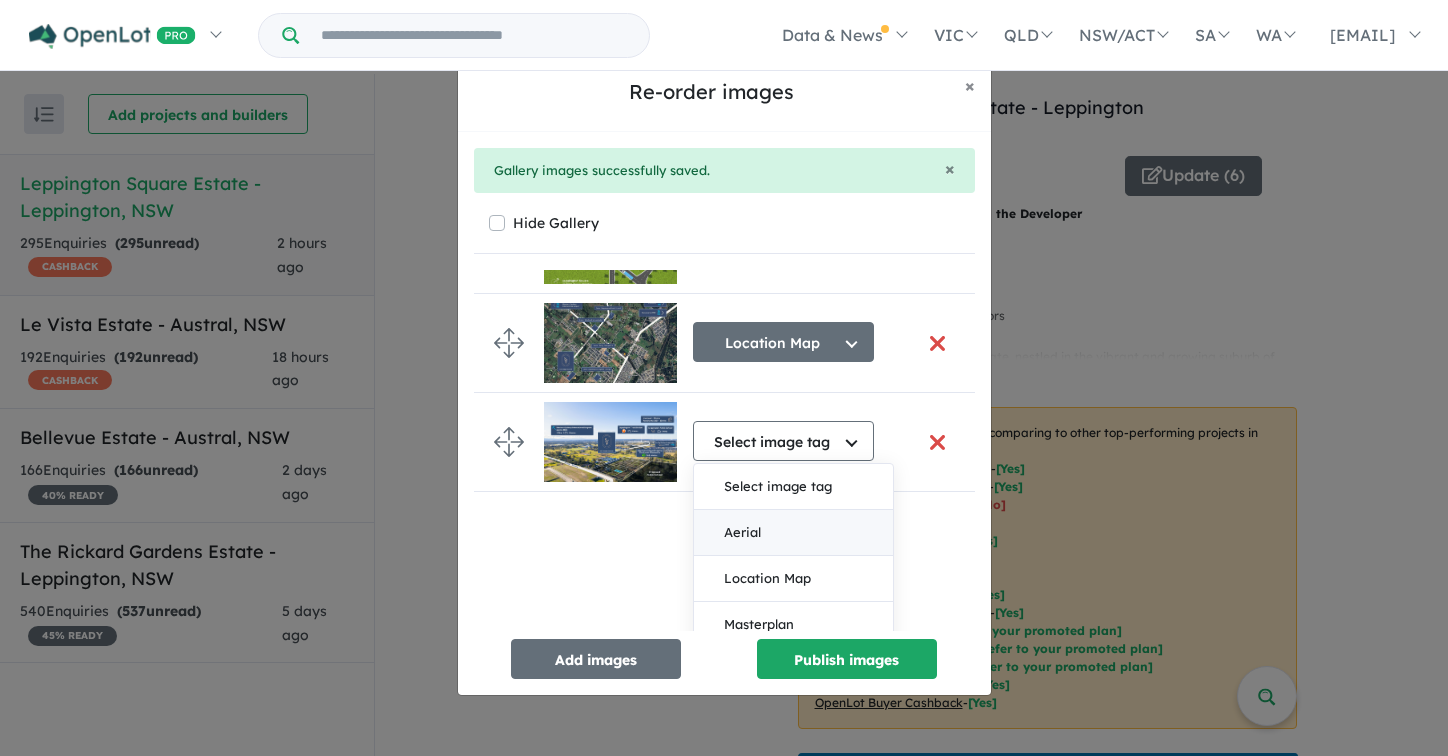 click on "Aerial" at bounding box center [793, 533] 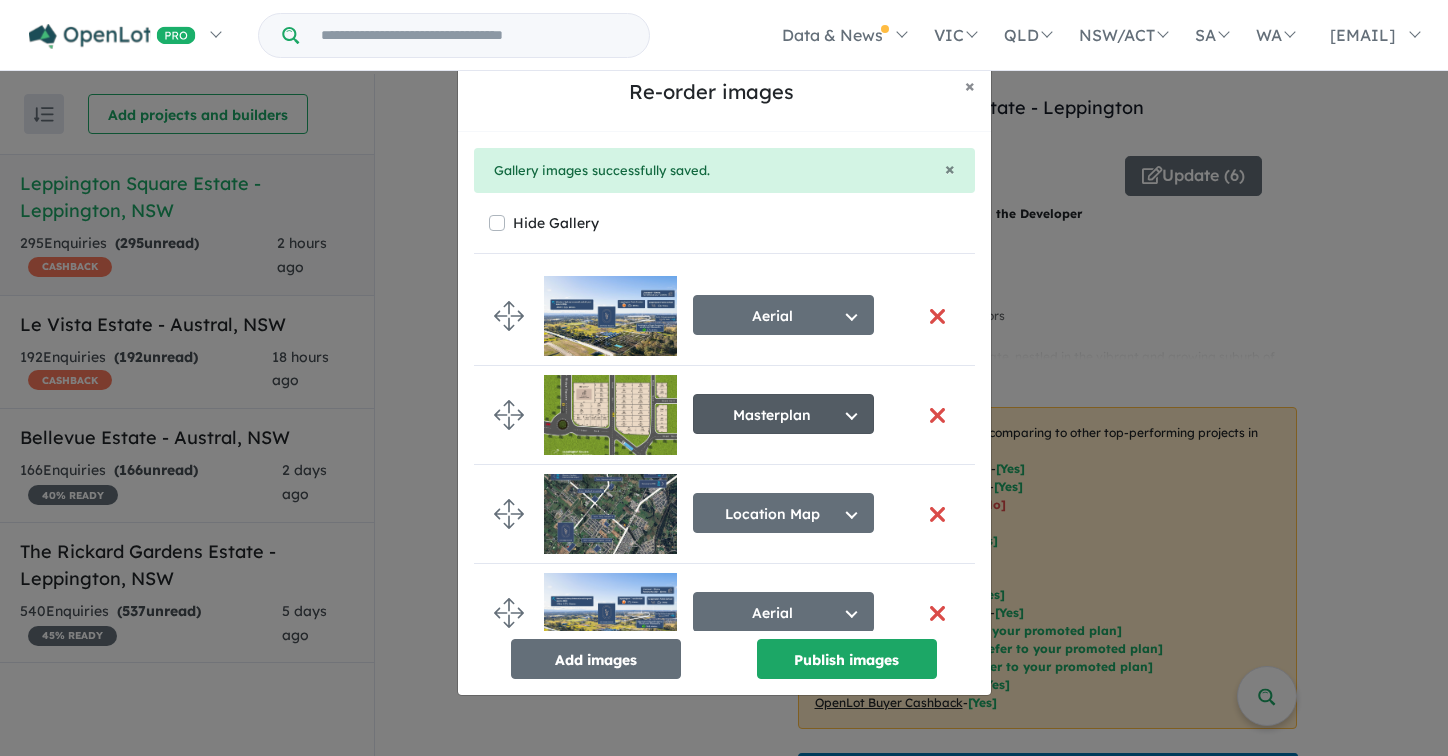 scroll, scrollTop: 0, scrollLeft: 0, axis: both 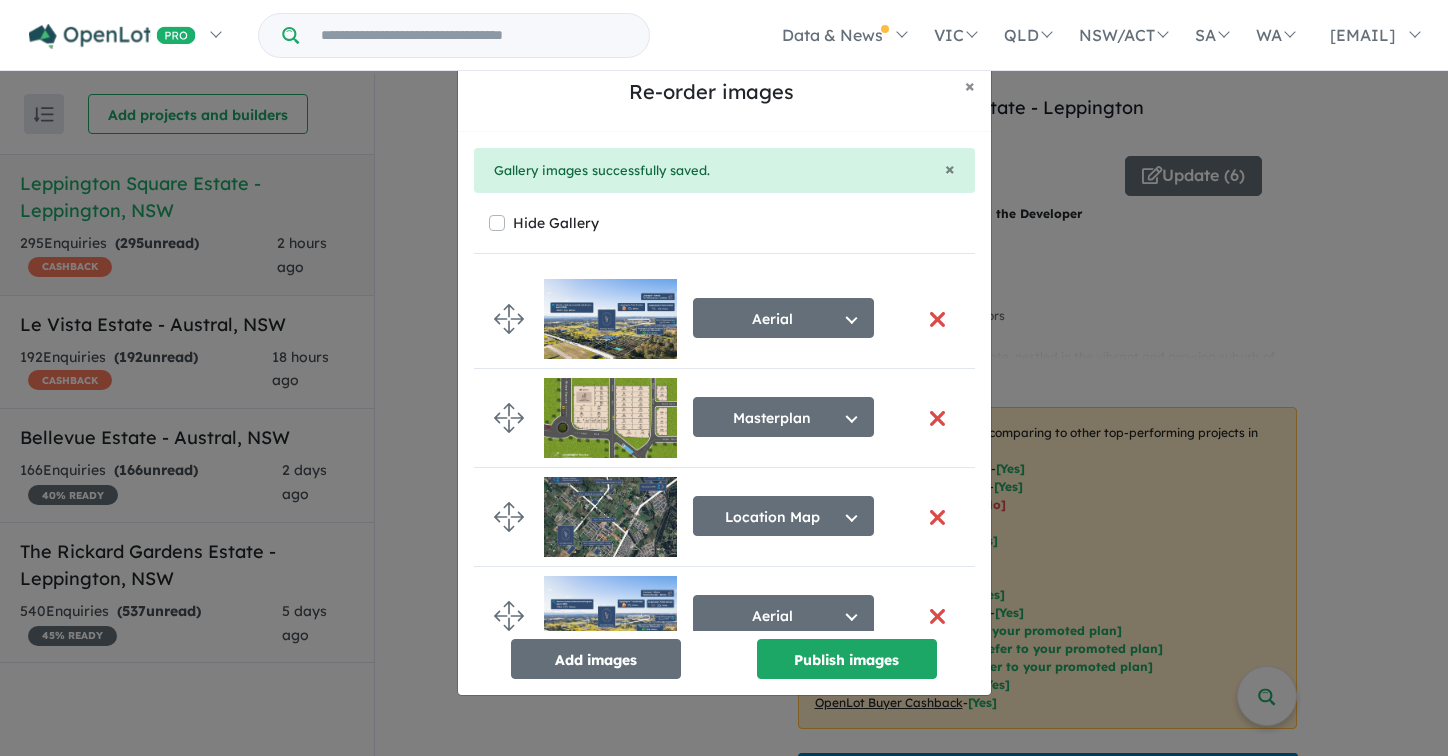 click at bounding box center [938, 319] 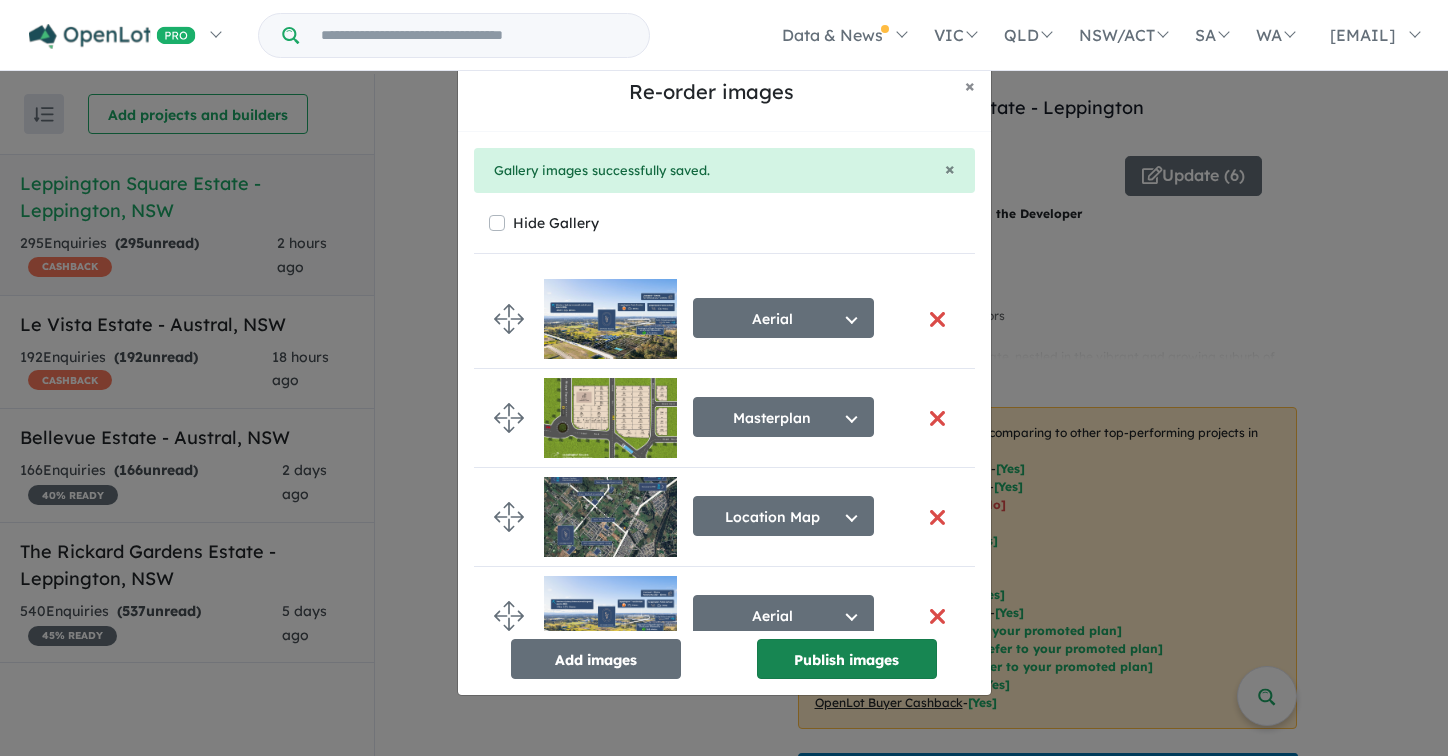 click on "Publish images" at bounding box center (847, 659) 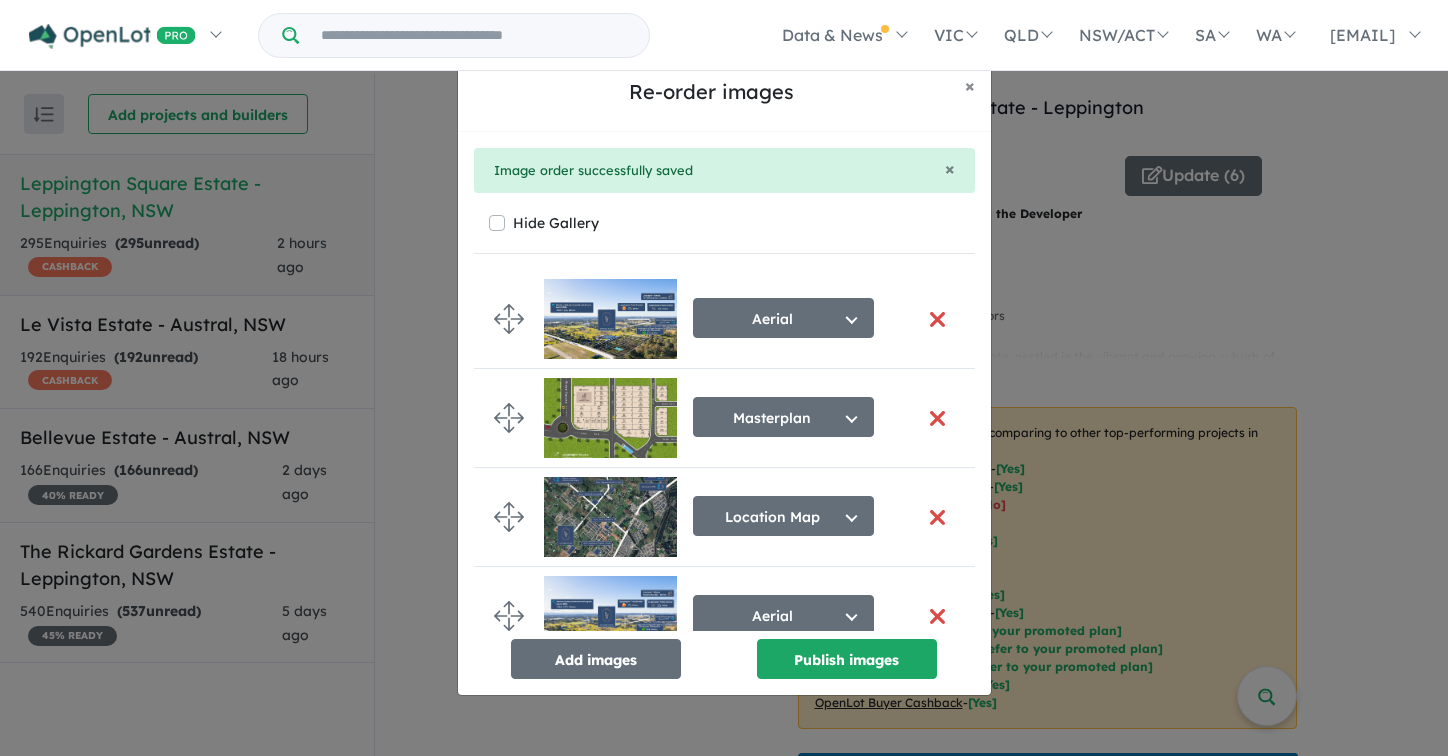 click at bounding box center [938, 319] 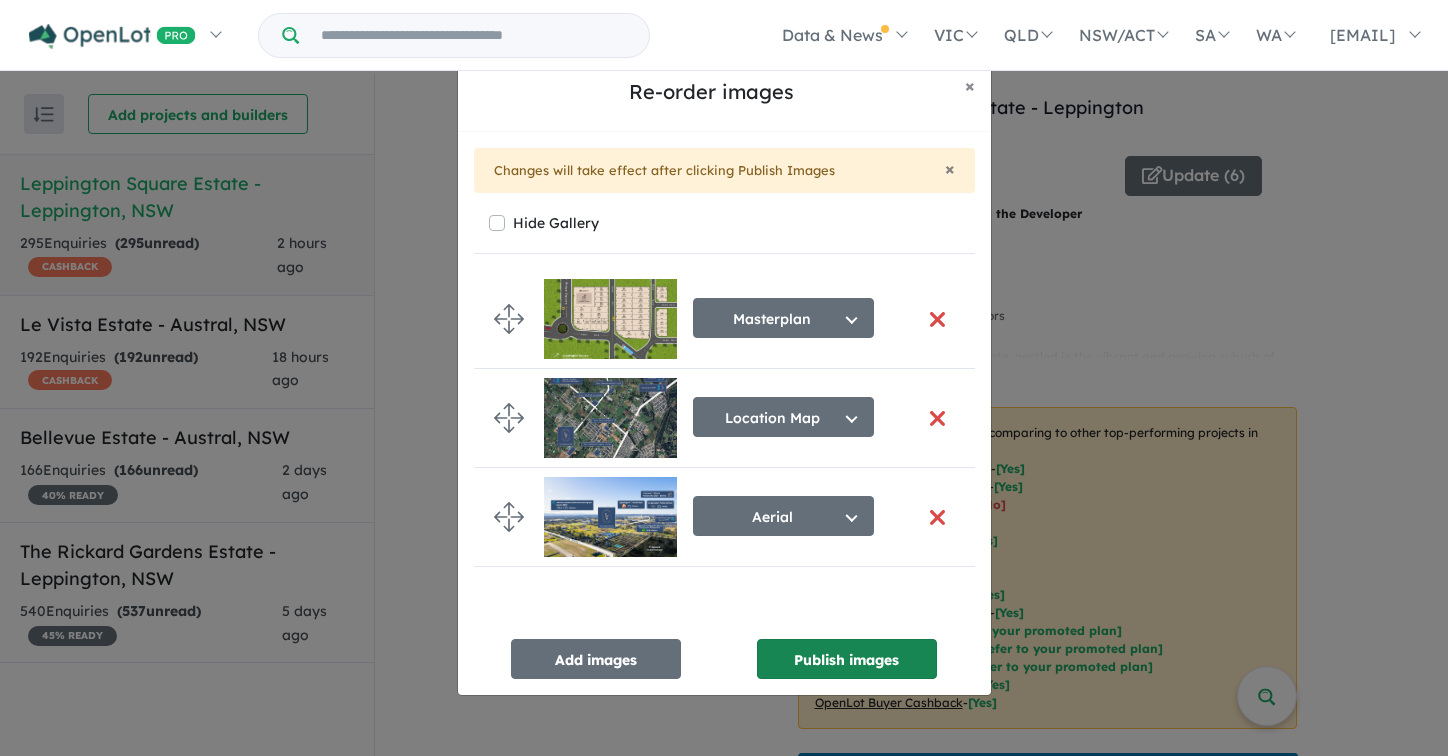 click on "Publish images" at bounding box center [847, 659] 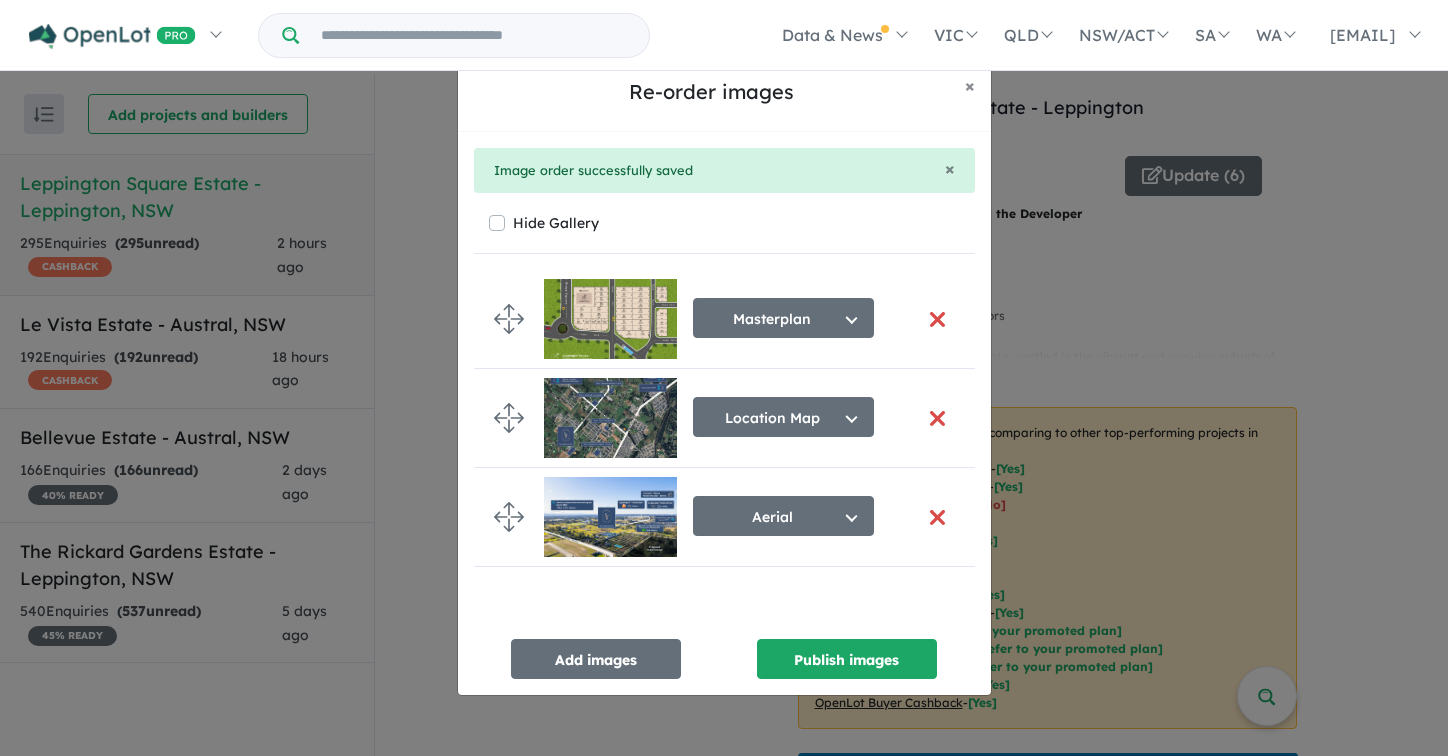 click at bounding box center (938, 319) 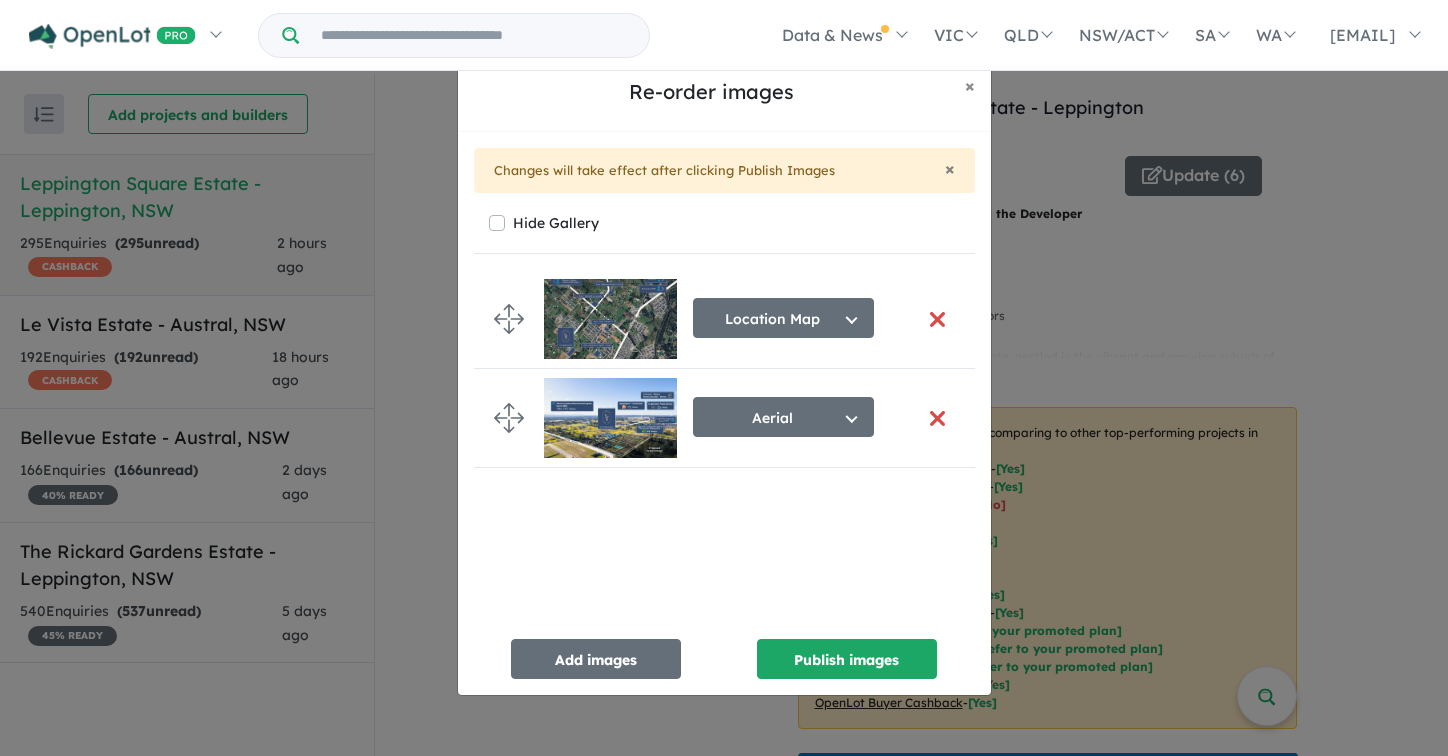 click at bounding box center (938, 319) 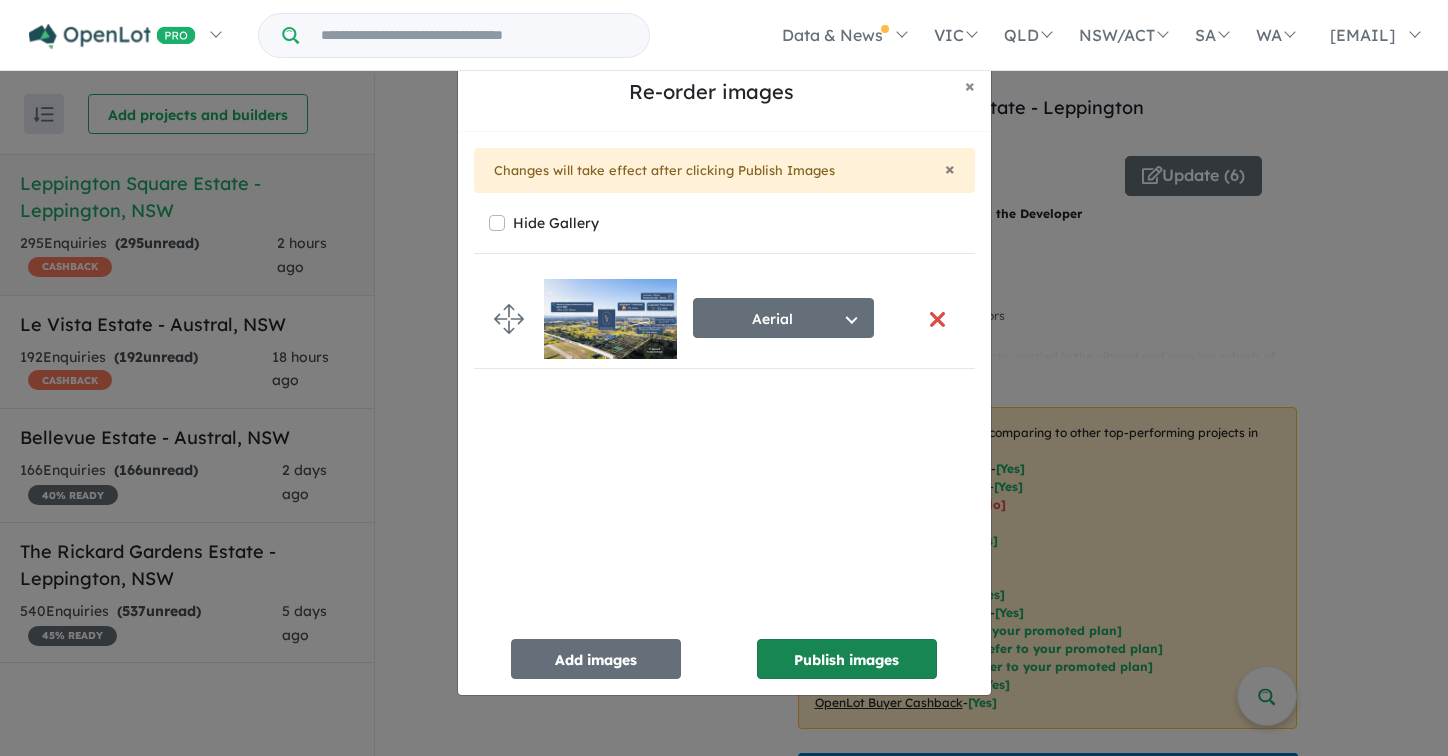 click on "Publish images" at bounding box center (847, 659) 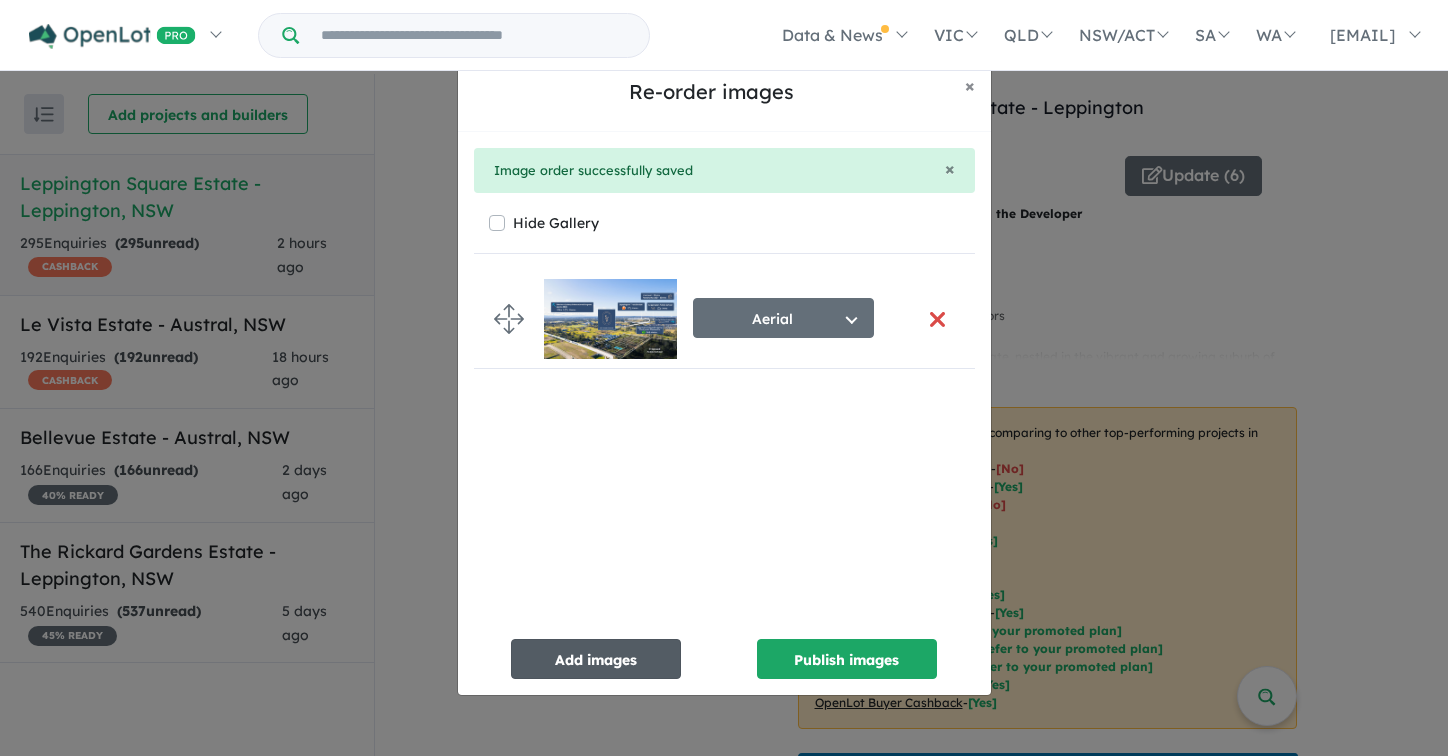 click on "Add images" at bounding box center [596, 659] 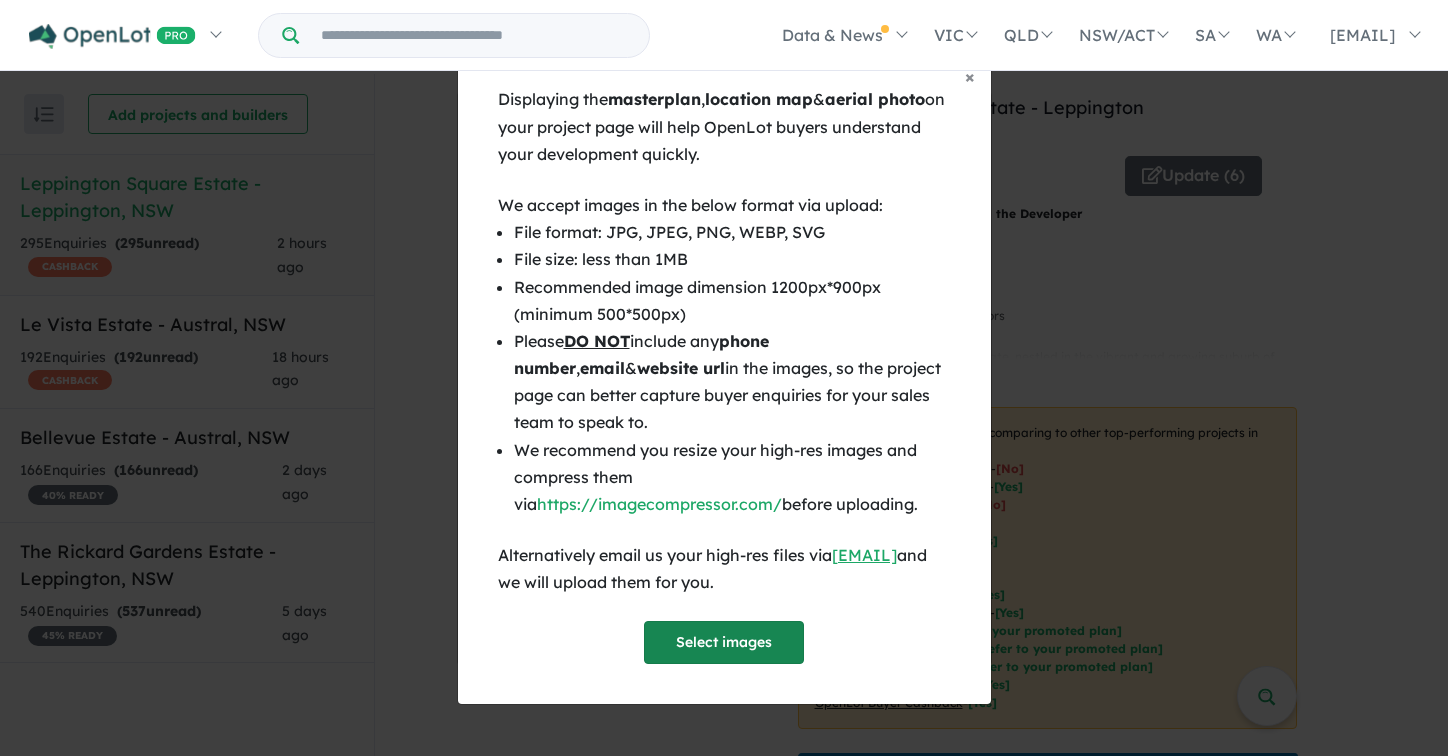 click on "Select images" at bounding box center (724, 642) 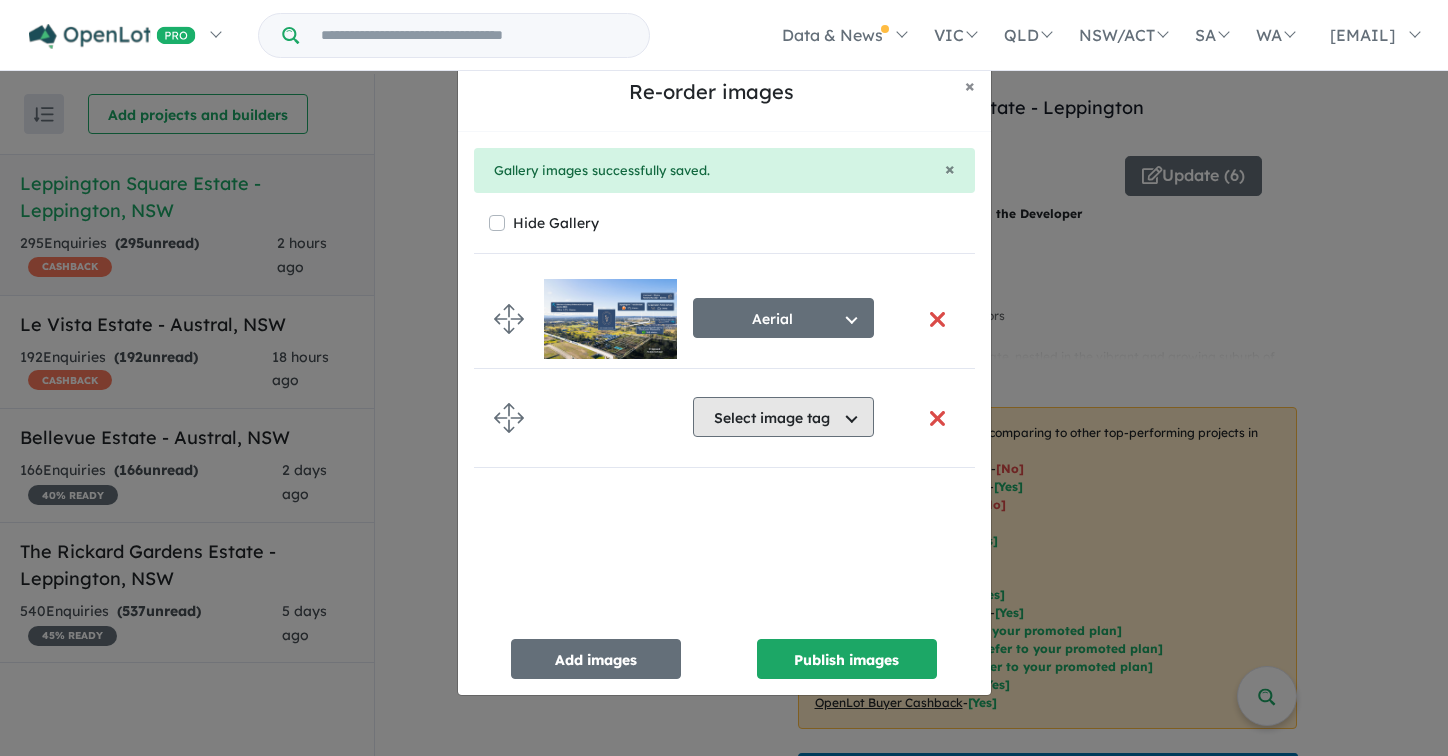 click on "Select image tag" at bounding box center [783, 417] 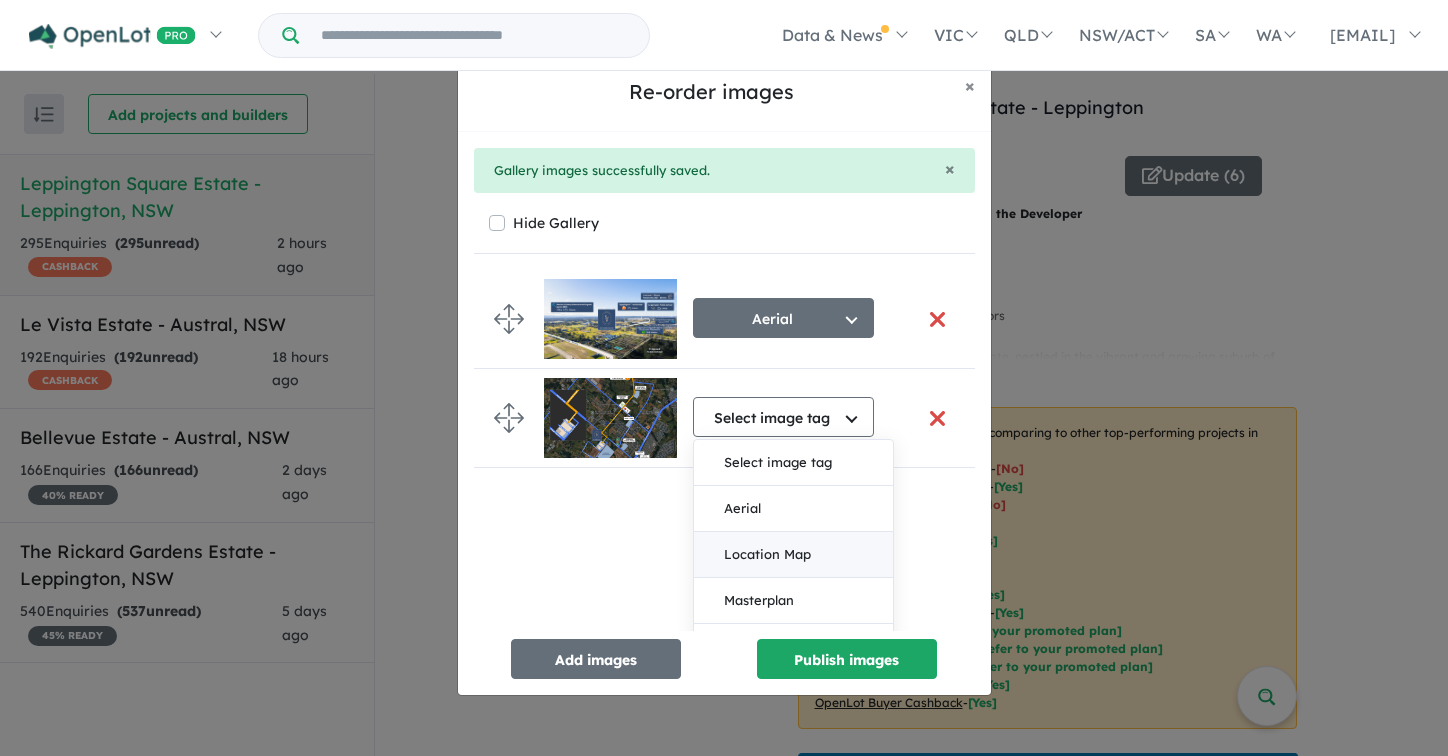 click on "Location Map" at bounding box center (793, 555) 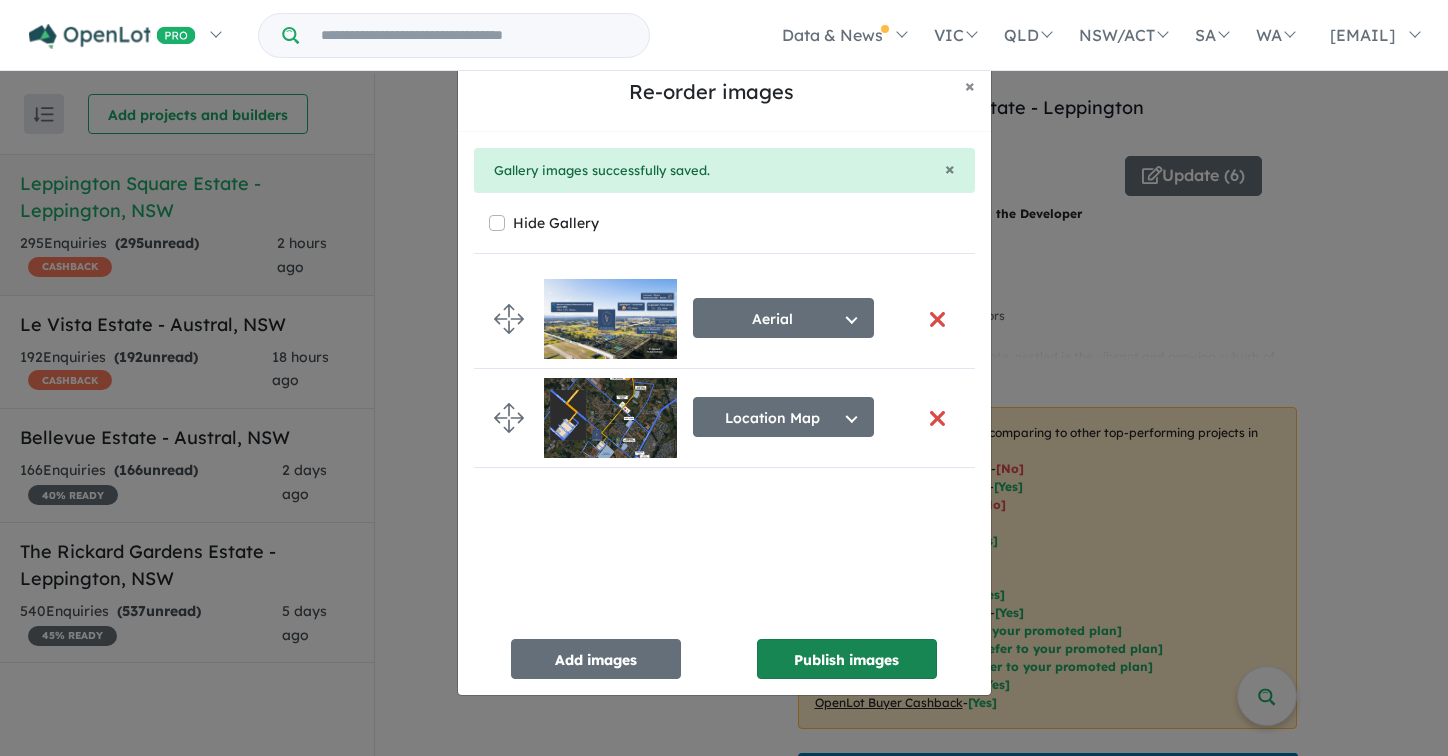 click on "Publish images" at bounding box center [847, 659] 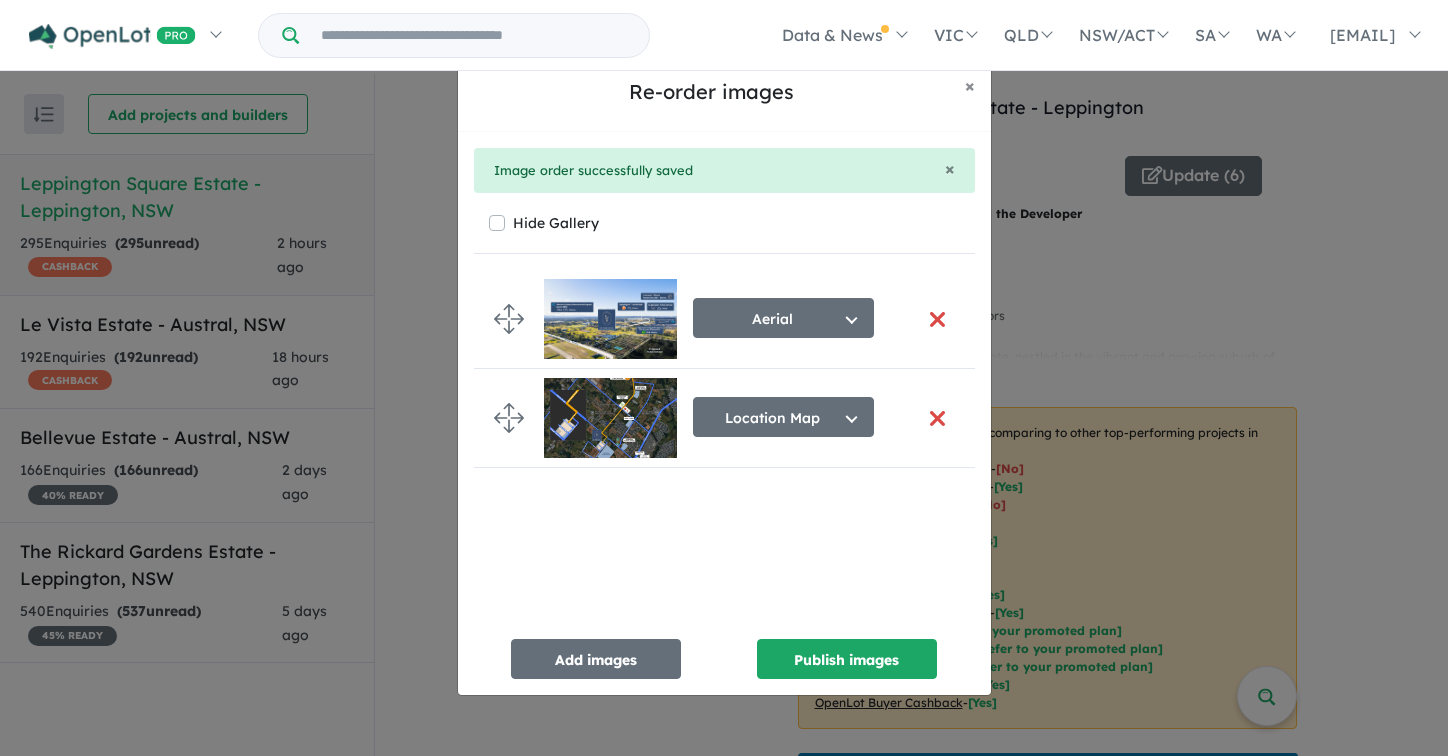click on "Add images" at bounding box center (596, 659) 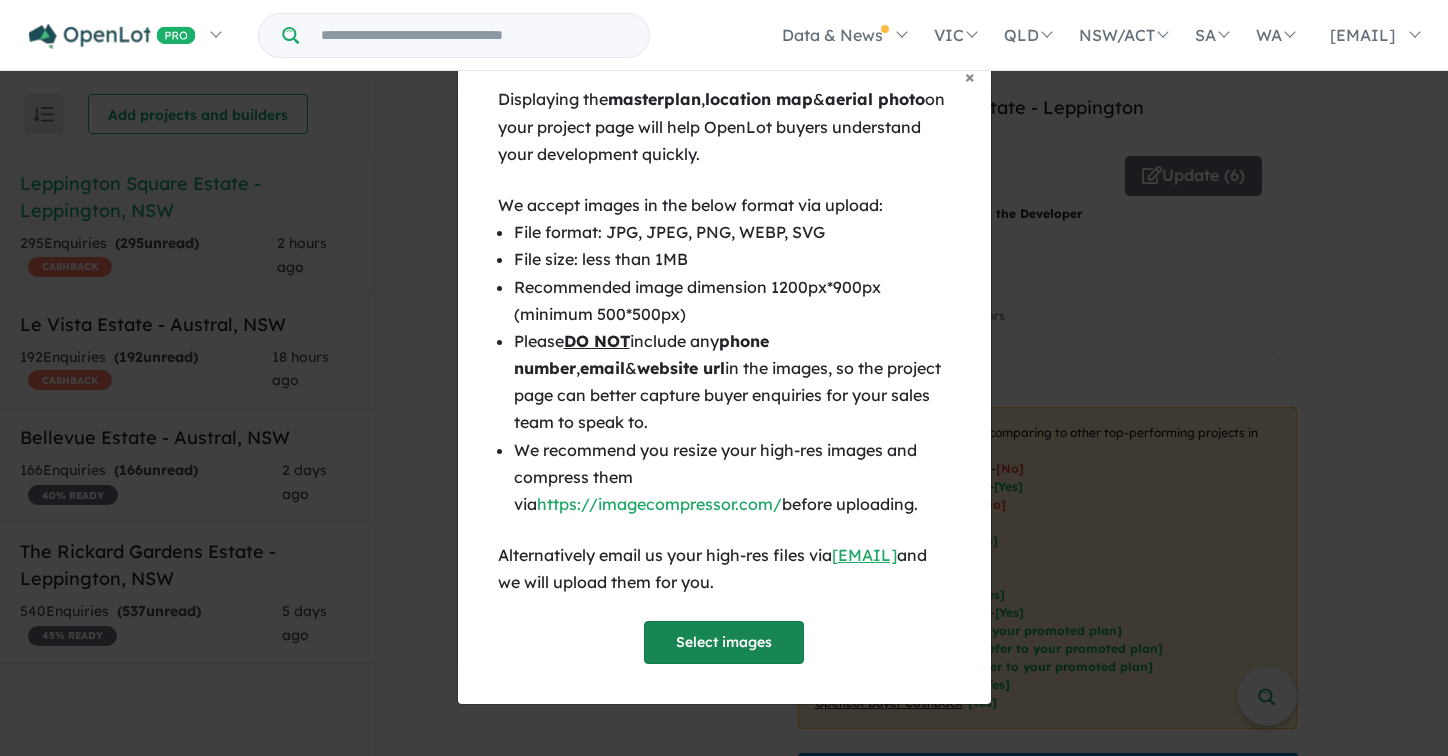 click on "Select images" at bounding box center [724, 642] 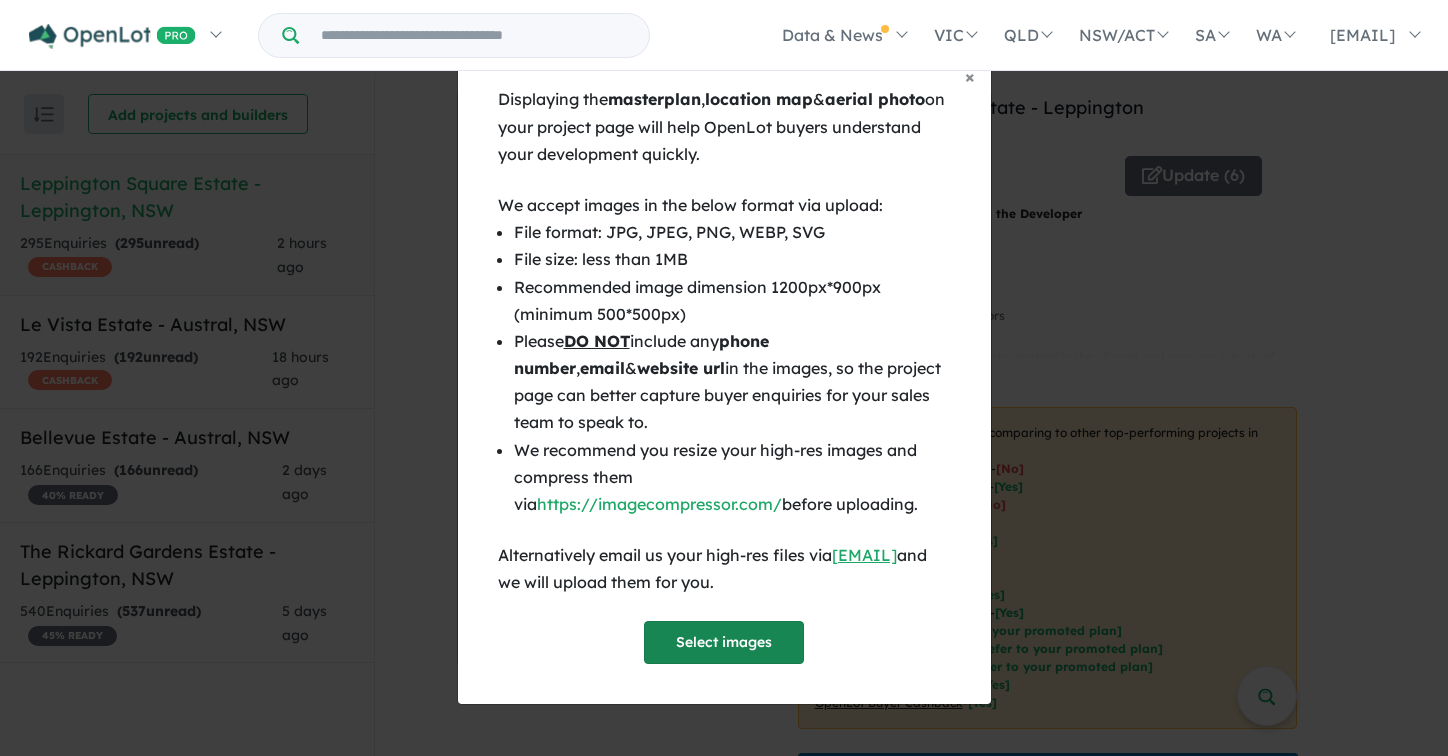click on "Select images" at bounding box center [724, 642] 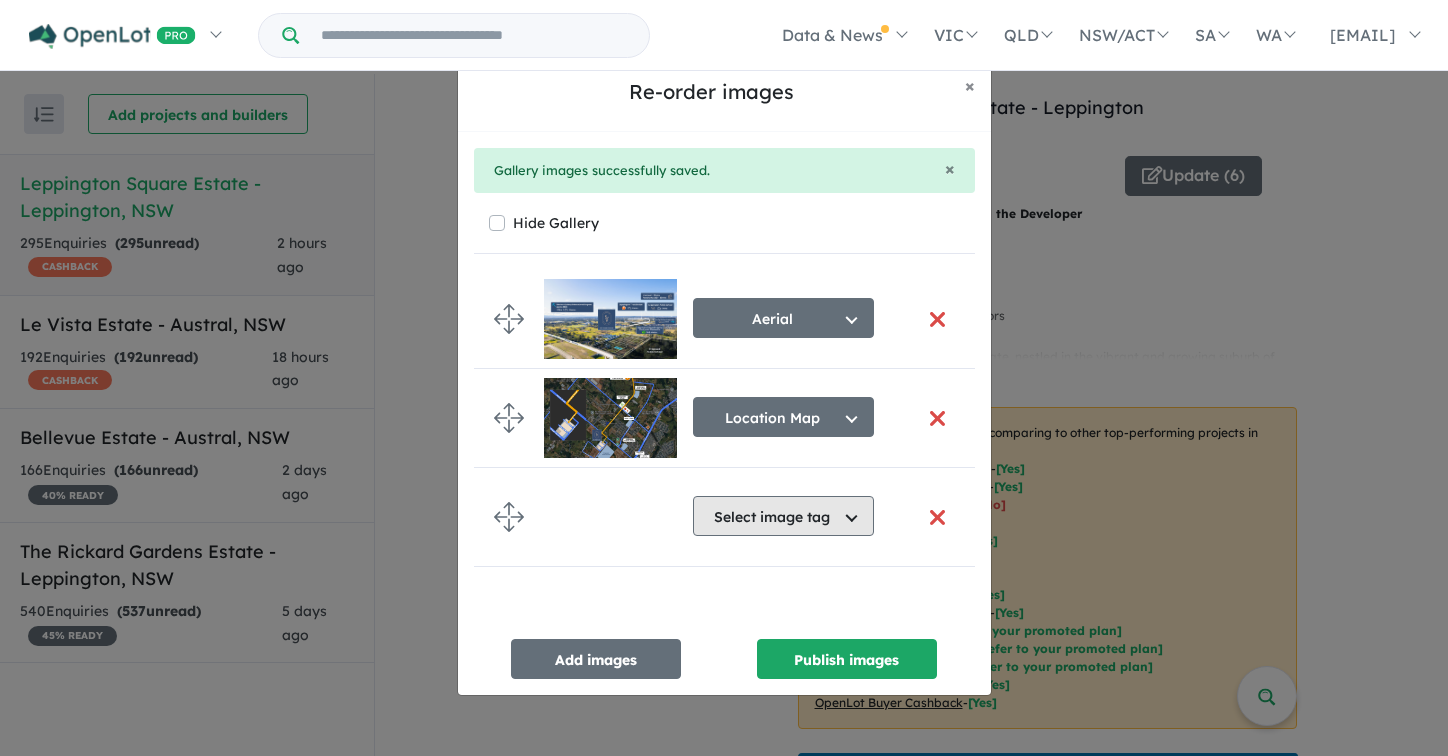 click on "Select image tag" at bounding box center (783, 516) 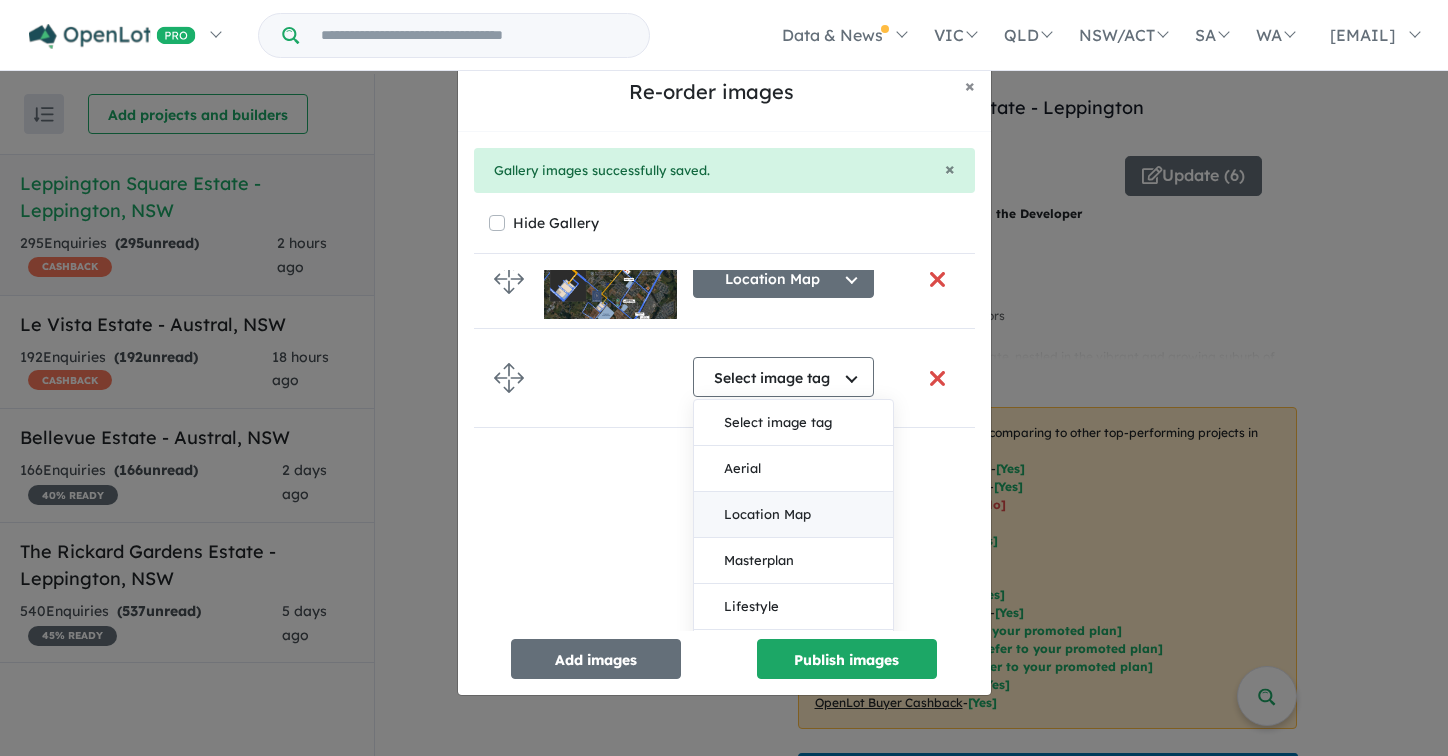 scroll, scrollTop: 152, scrollLeft: 0, axis: vertical 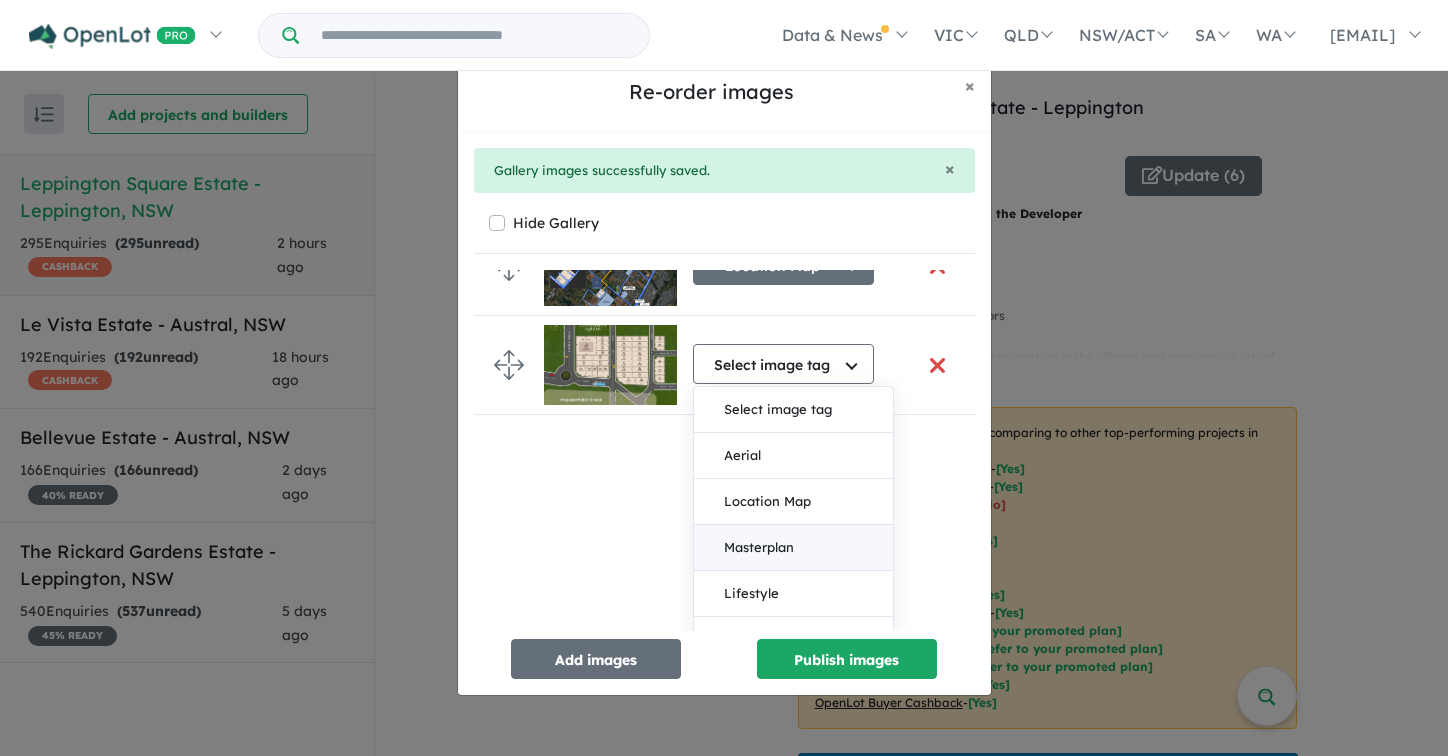 click on "Masterplan" at bounding box center [793, 548] 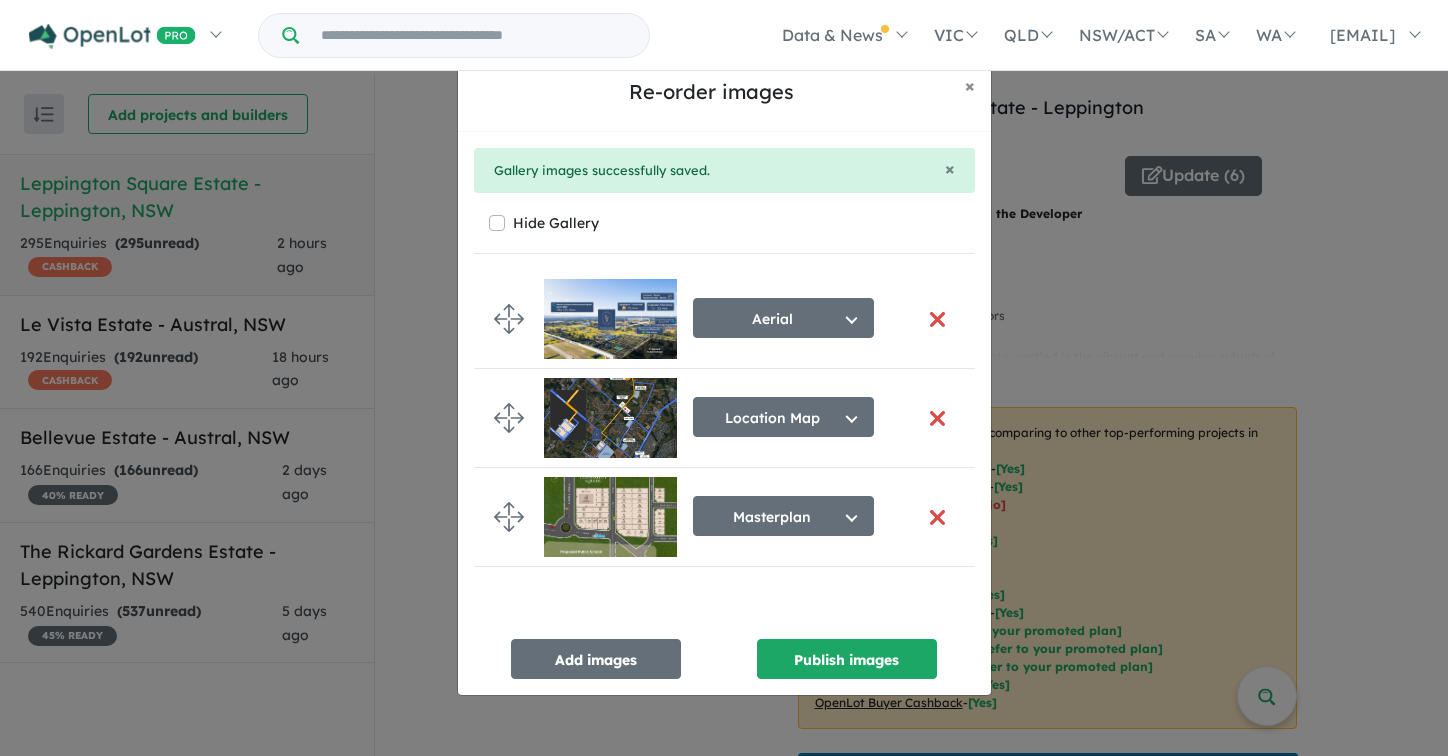 scroll, scrollTop: 0, scrollLeft: 0, axis: both 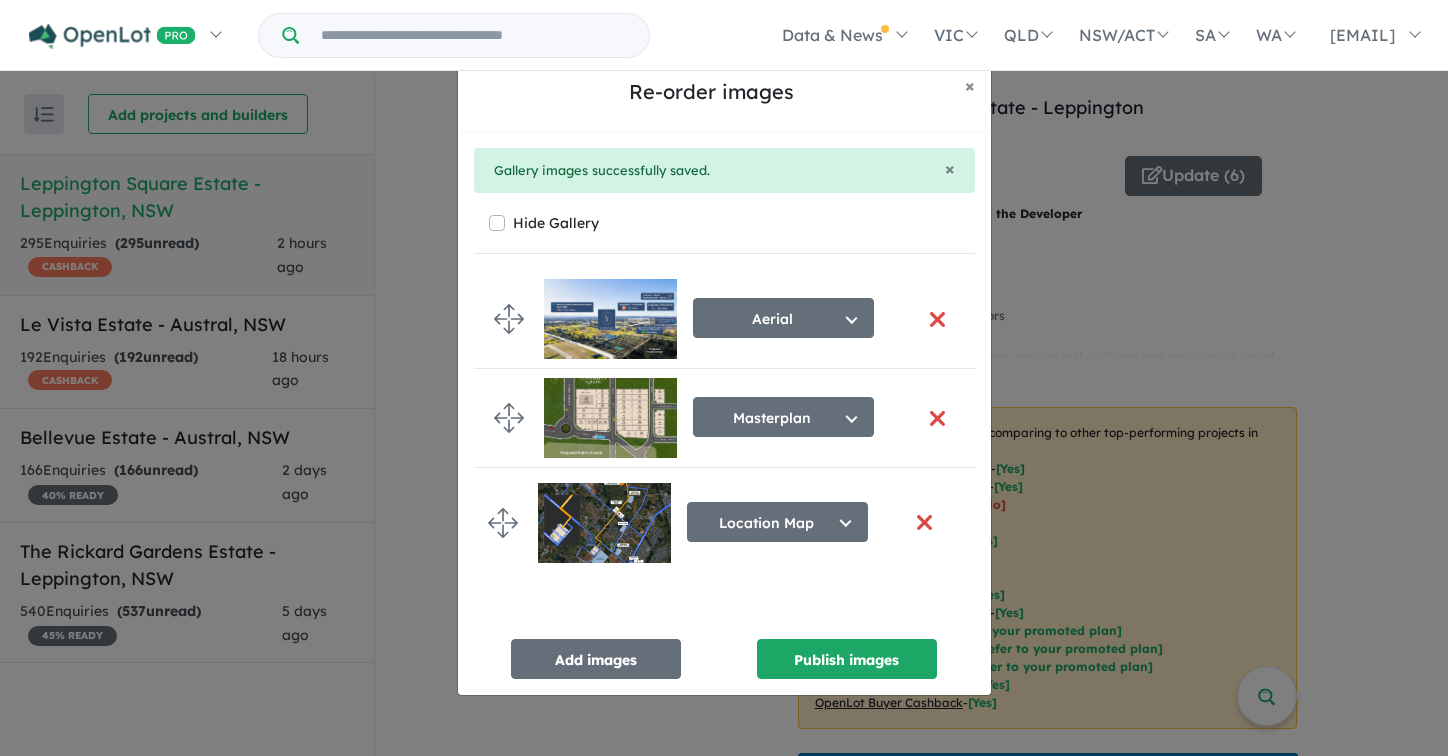 drag, startPoint x: 511, startPoint y: 412, endPoint x: 505, endPoint y: 516, distance: 104.172935 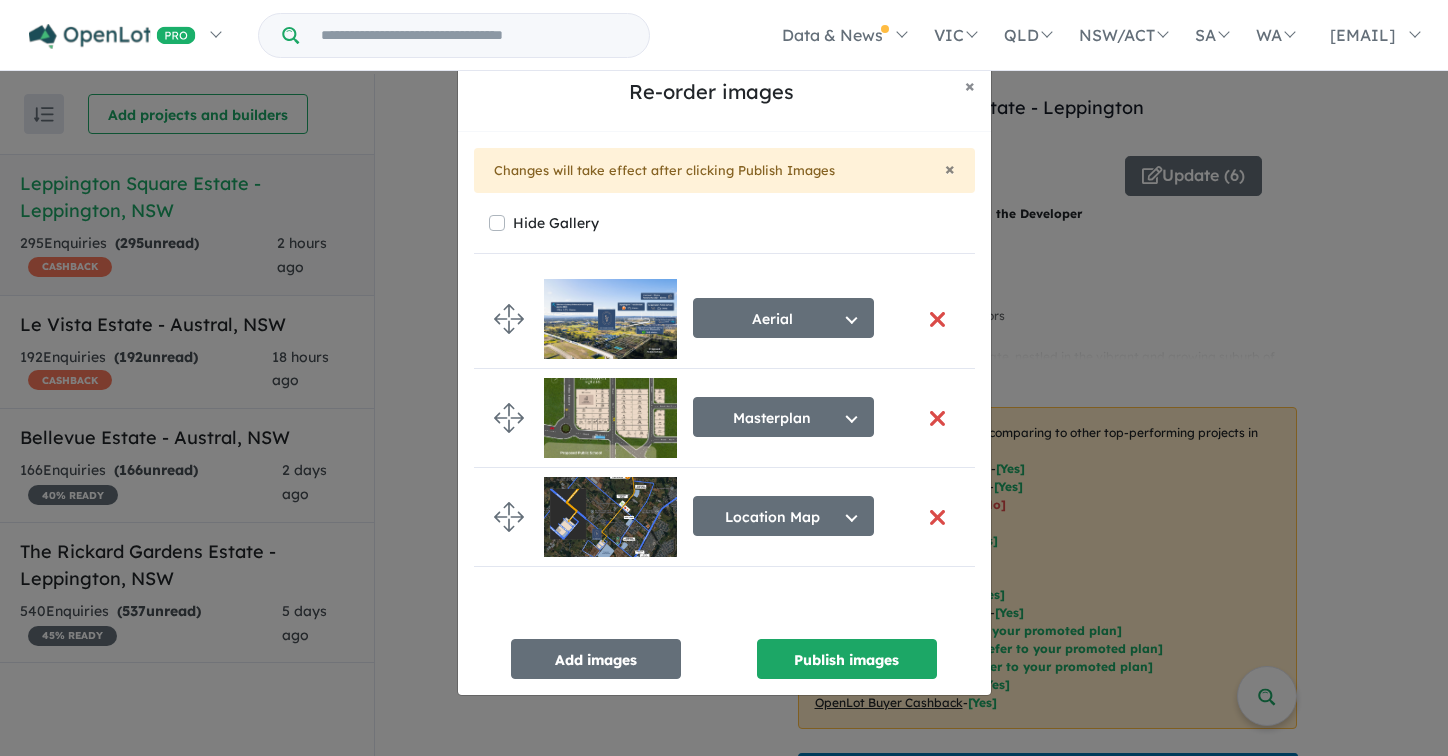 click on "× Changes will take effect after clicking Publish Images Hide Gallery Aerial Select image tag Aerial Location Map Masterplan Lifestyle Amenities Park Playground Release Map Promotion/Offer Construction Progress Render Streetscape External Façade Kitchen Study Hallway Living Dining Bedroom Ensuite Bathroom Landscaping Backyard Floorplan Other   Masterplan Select image tag Aerial Location Map Masterplan Lifestyle Amenities Park Playground Release Map Promotion/Offer Construction Progress Render Streetscape External Façade Kitchen Study Hallway Living Dining Bedroom Ensuite Bathroom Landscaping Backyard Floorplan Other   Location Map Select image tag Aerial Location Map Masterplan Lifestyle Amenities Park Playground Release Map Promotion/Offer Construction Progress Render Streetscape External Façade Kitchen Study Hallway Living Dining Bedroom Ensuite Bathroom Landscaping Backyard Floorplan Other   Add images Publish images" at bounding box center (724, 414) 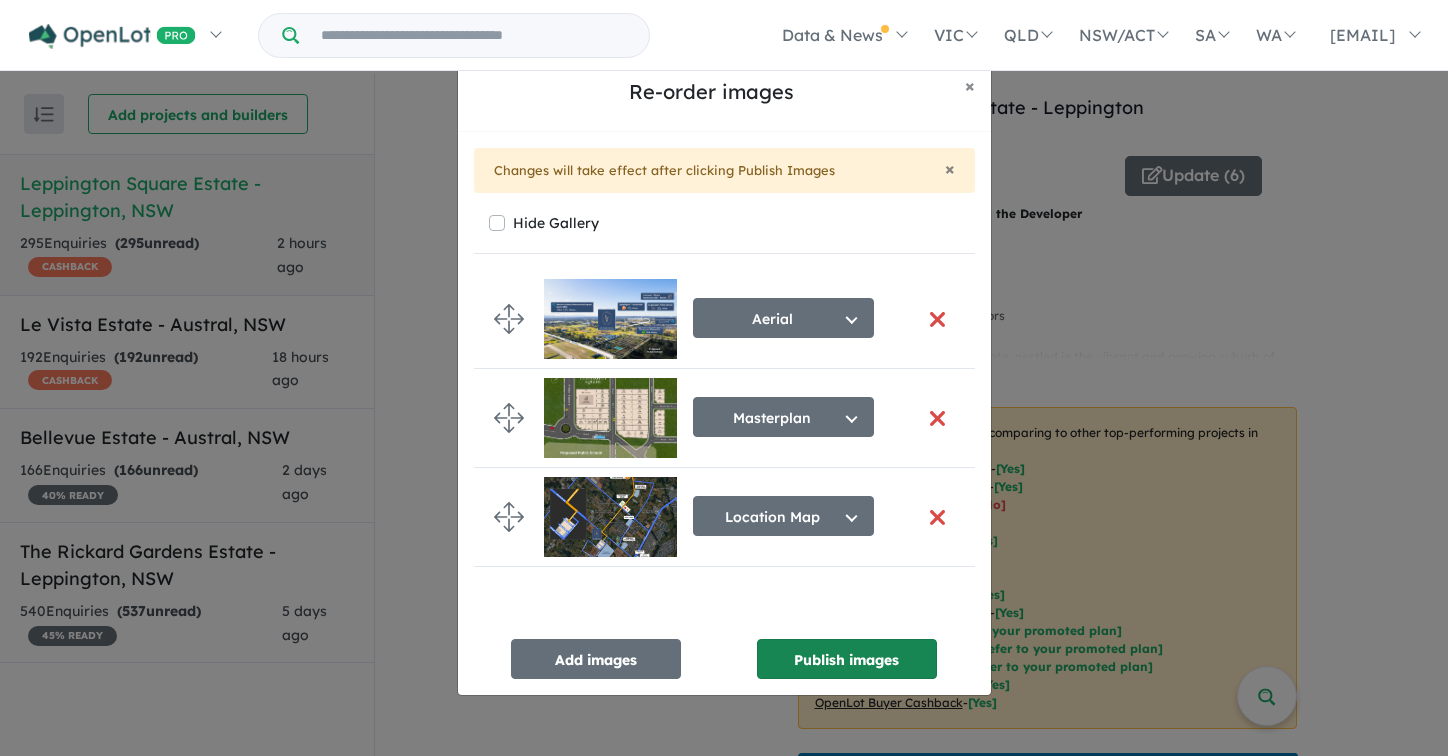 click on "Publish images" at bounding box center [847, 659] 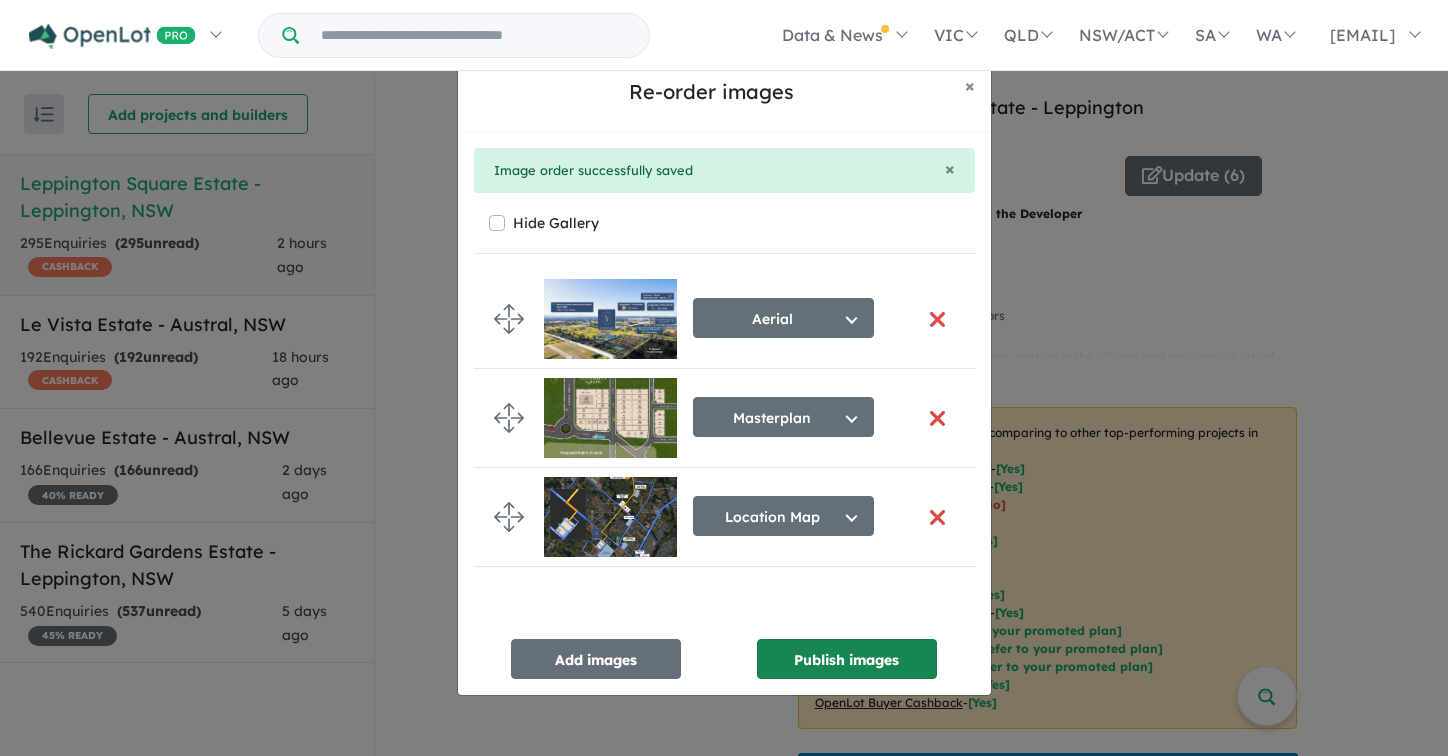 click on "Publish images" at bounding box center [847, 659] 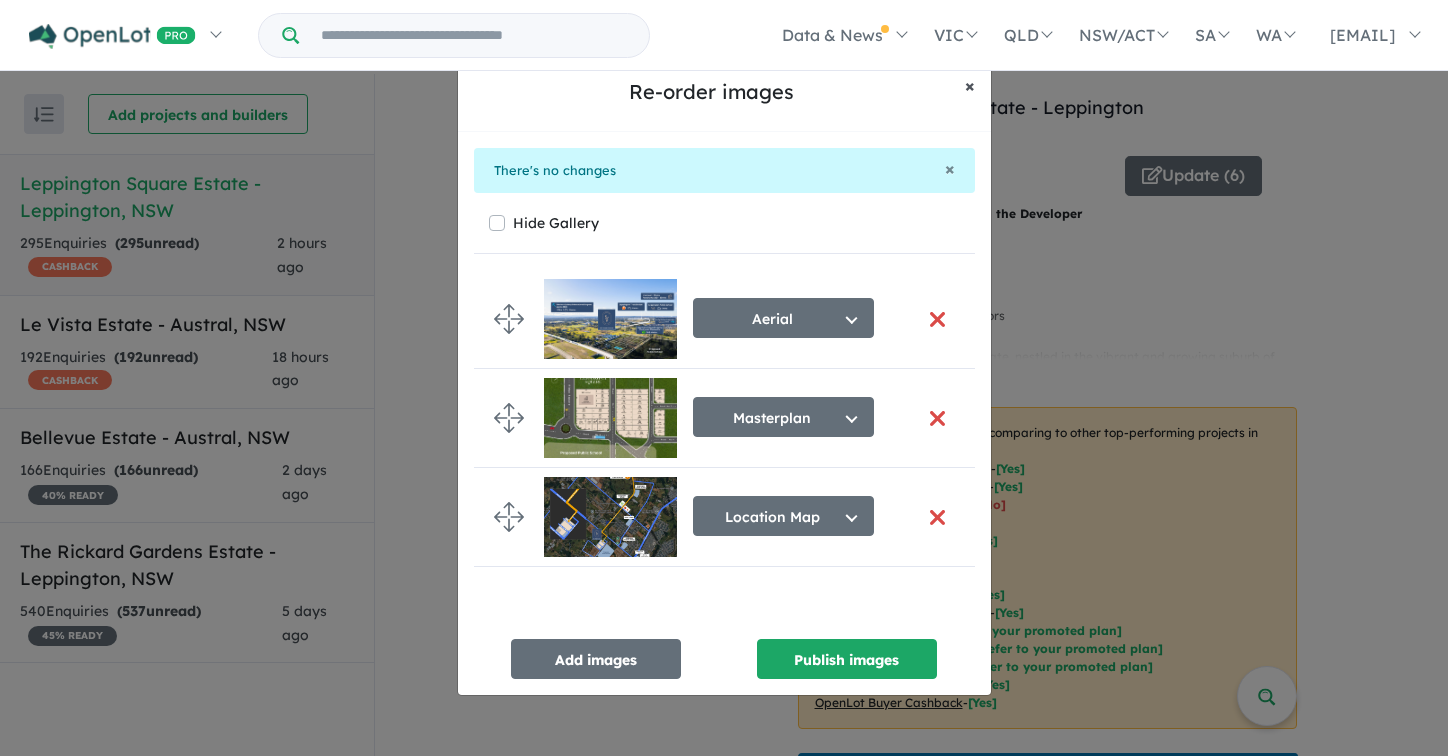 click on "×" at bounding box center (970, 85) 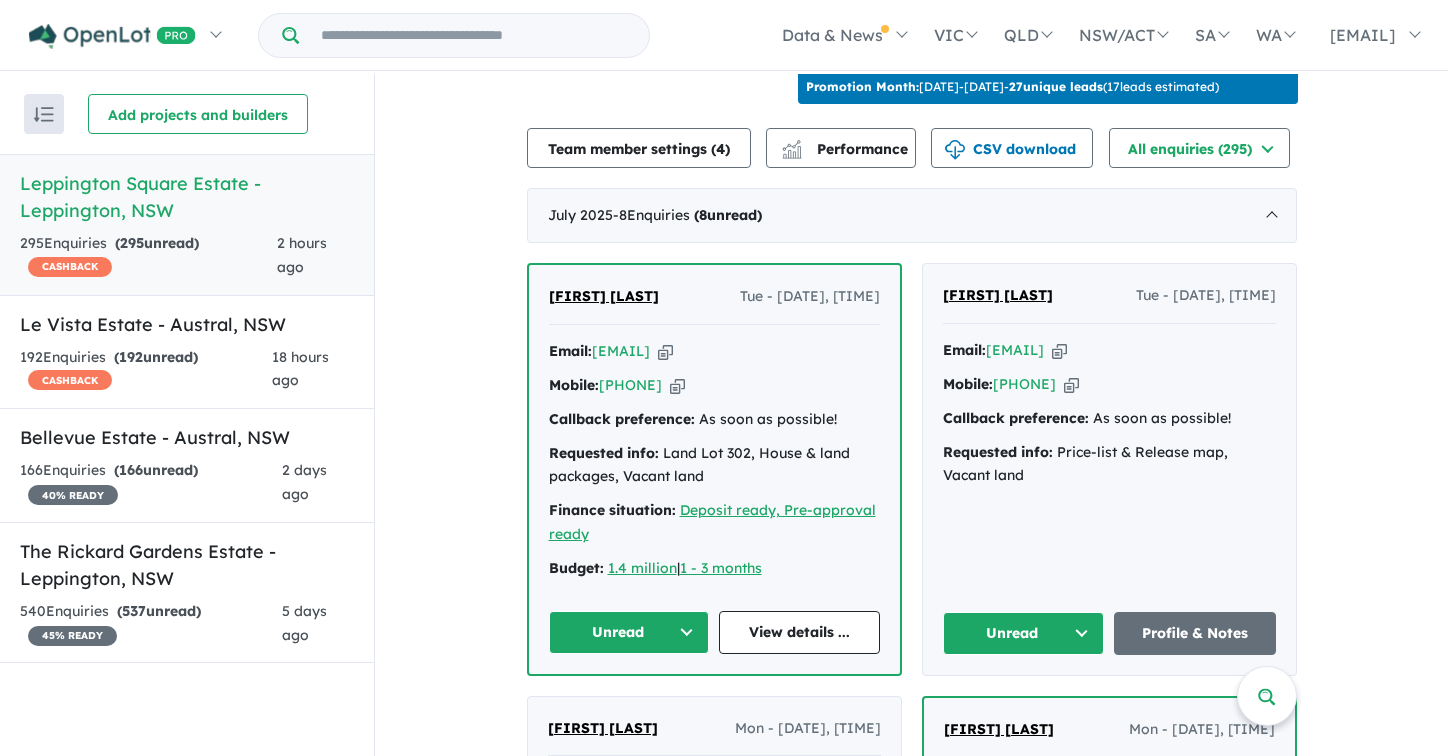 scroll, scrollTop: 0, scrollLeft: 0, axis: both 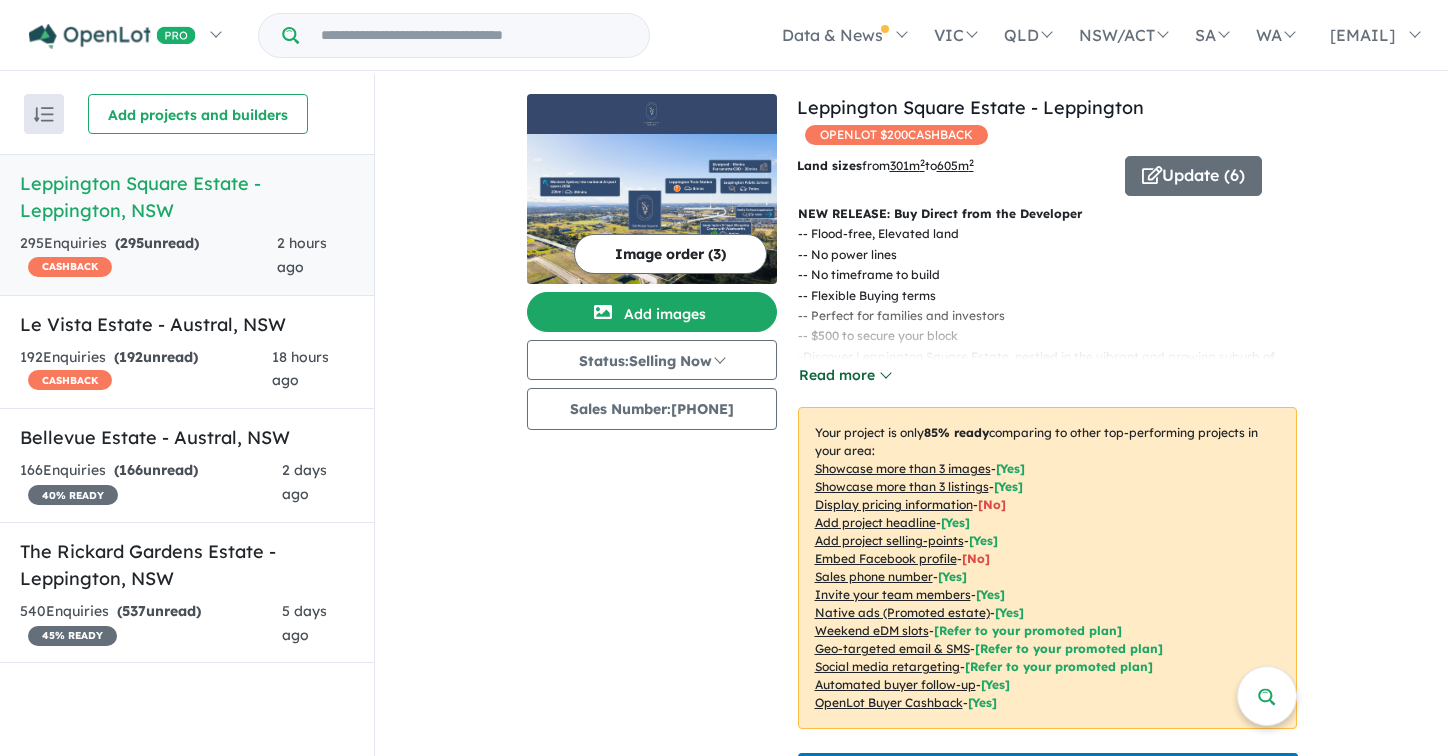click on "Read more" at bounding box center [845, 375] 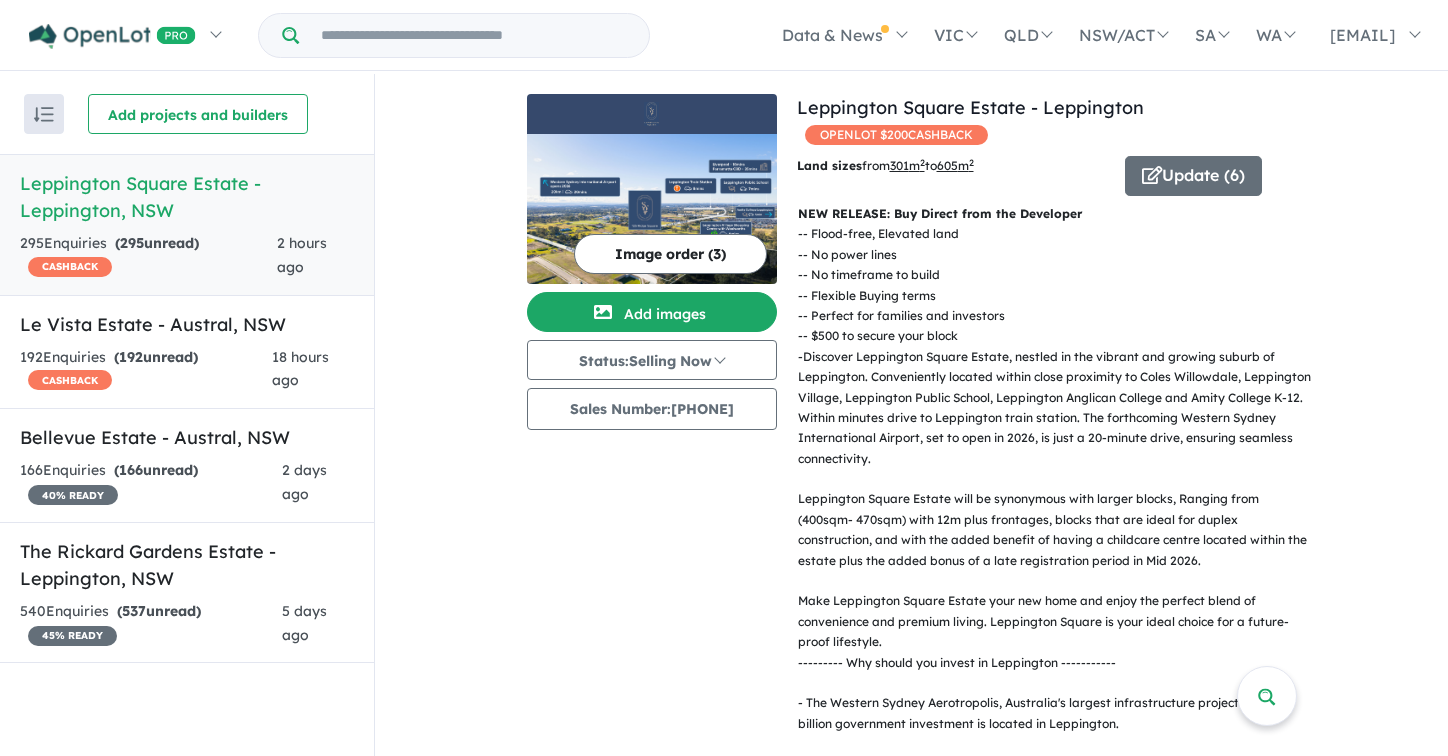 scroll, scrollTop: 6, scrollLeft: 0, axis: vertical 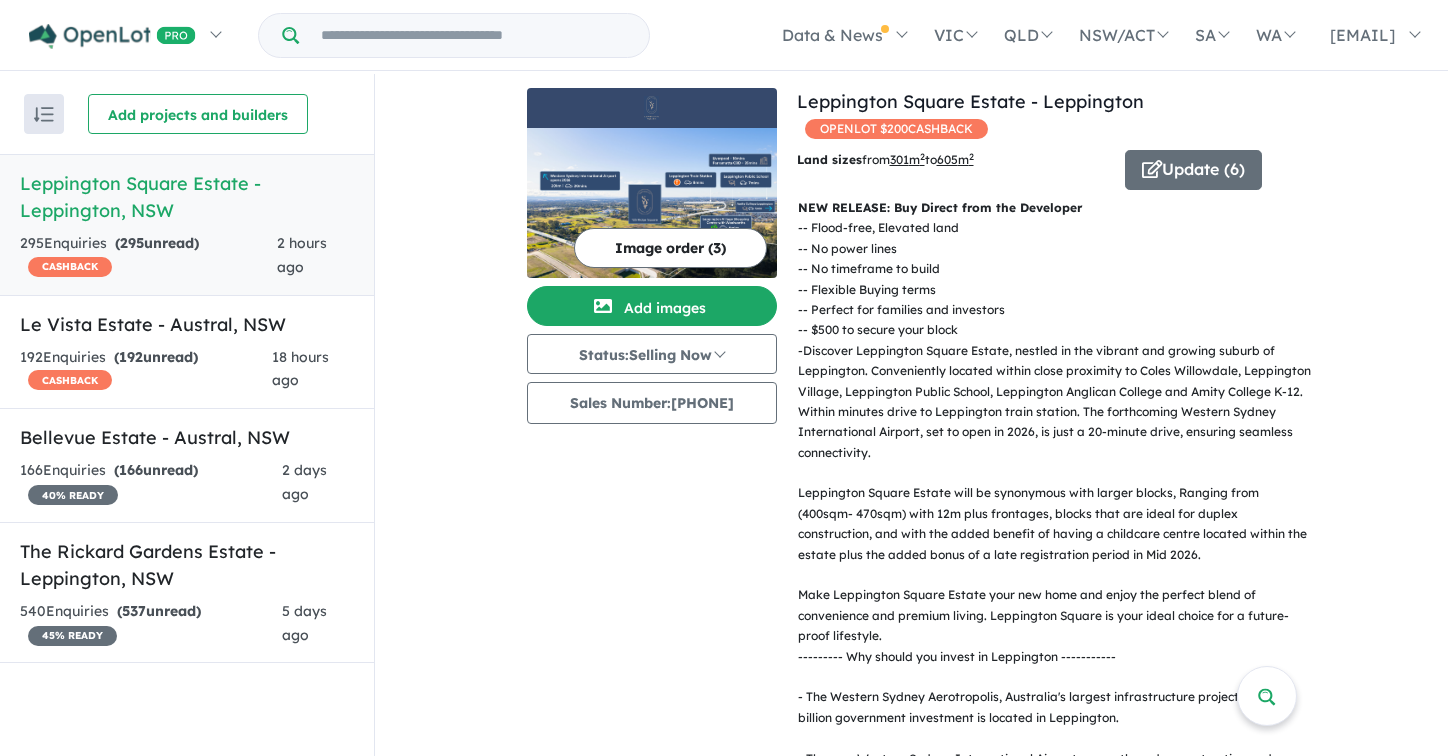 click on "Land sizes  from   301 m 2  to  605 m 2 Update ( 6 ) NEW RELEASE: Buy Direct from the Developer -  - Flood-free, Elevated land -  - No power lines -  - No timeframe to build -  - Flexible Buying terms -  - Perfect for families and investors -  - $500 to secure your block -  -  Show less Your project is only  85 % ready  comparing to other top-performing projects in your area: Showcase more than 3 images  -  [ Yes ] Showcase more than 3 listings  -  [ Yes ] Display pricing information  -  [ No ] Add project headline  -  [ Yes ] Add project selling-points  -  [ Yes ] Embed Facebook profile  -  [ No ] Sales phone number  -  [ Yes ] Invite your team members  -  [ Yes ] Native ads (Promoted estate)  -  [Yes] Weekend eDM slots  -  [Refer to your promoted plan] Geo-targeted email  & SMS  -  [Refer to your promoted plan] Social media retargeting  -  [Refer to your promoted plan] Automated buyer follow-up  -  [Yes] OpenLot Buyer Cashback  -  [Yes] Promotion Month:  [DATE]  -  [DATE]  -  27  unique leads  (" at bounding box center [1047, 795] 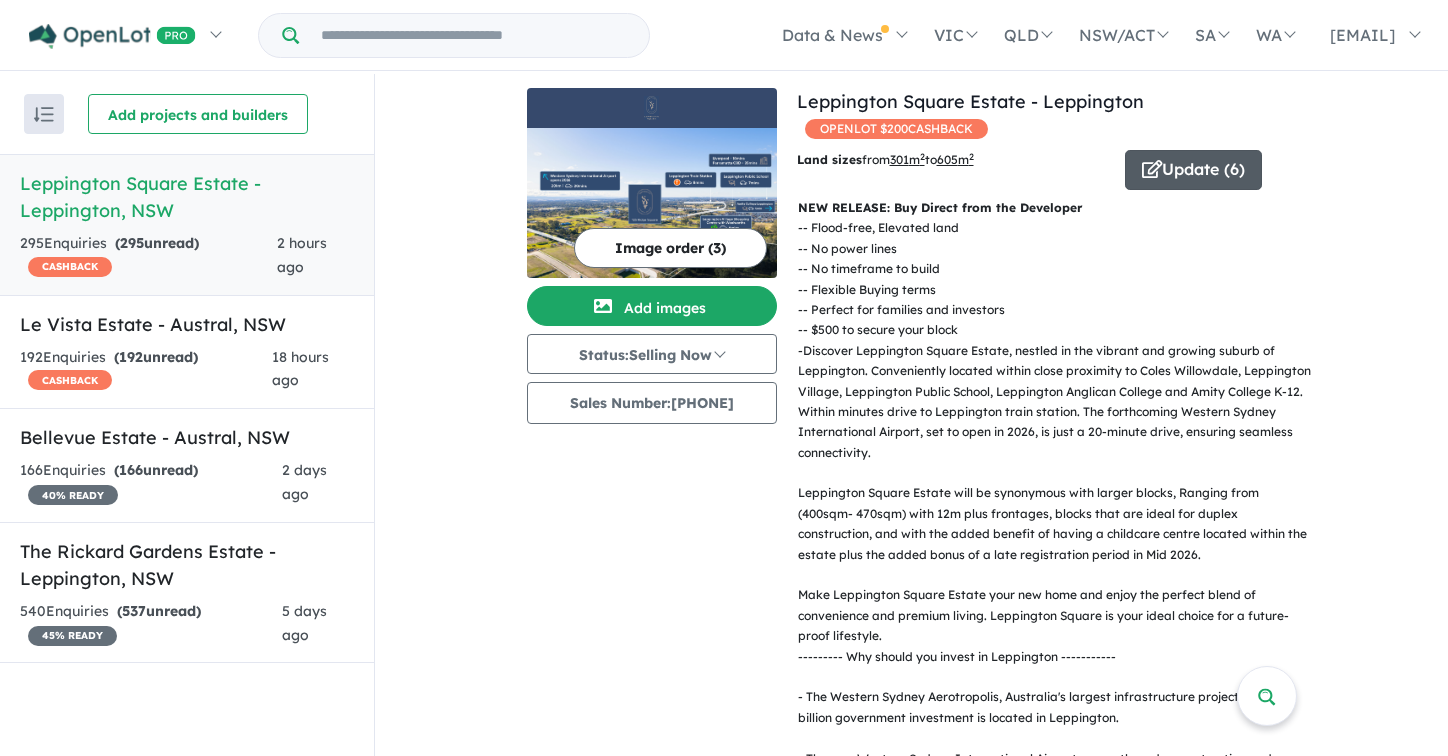 click on "Update ( 6 )" at bounding box center [1193, 170] 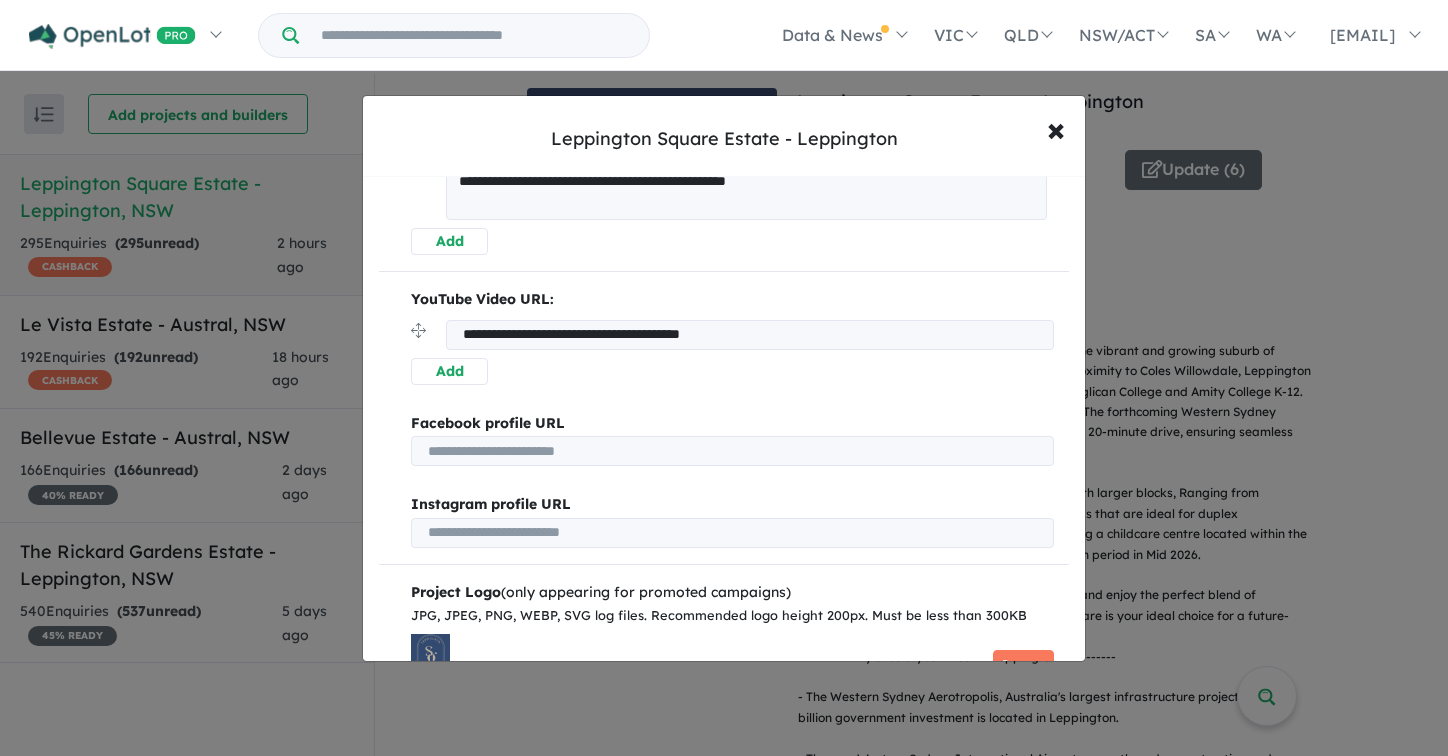 scroll, scrollTop: 1276, scrollLeft: 0, axis: vertical 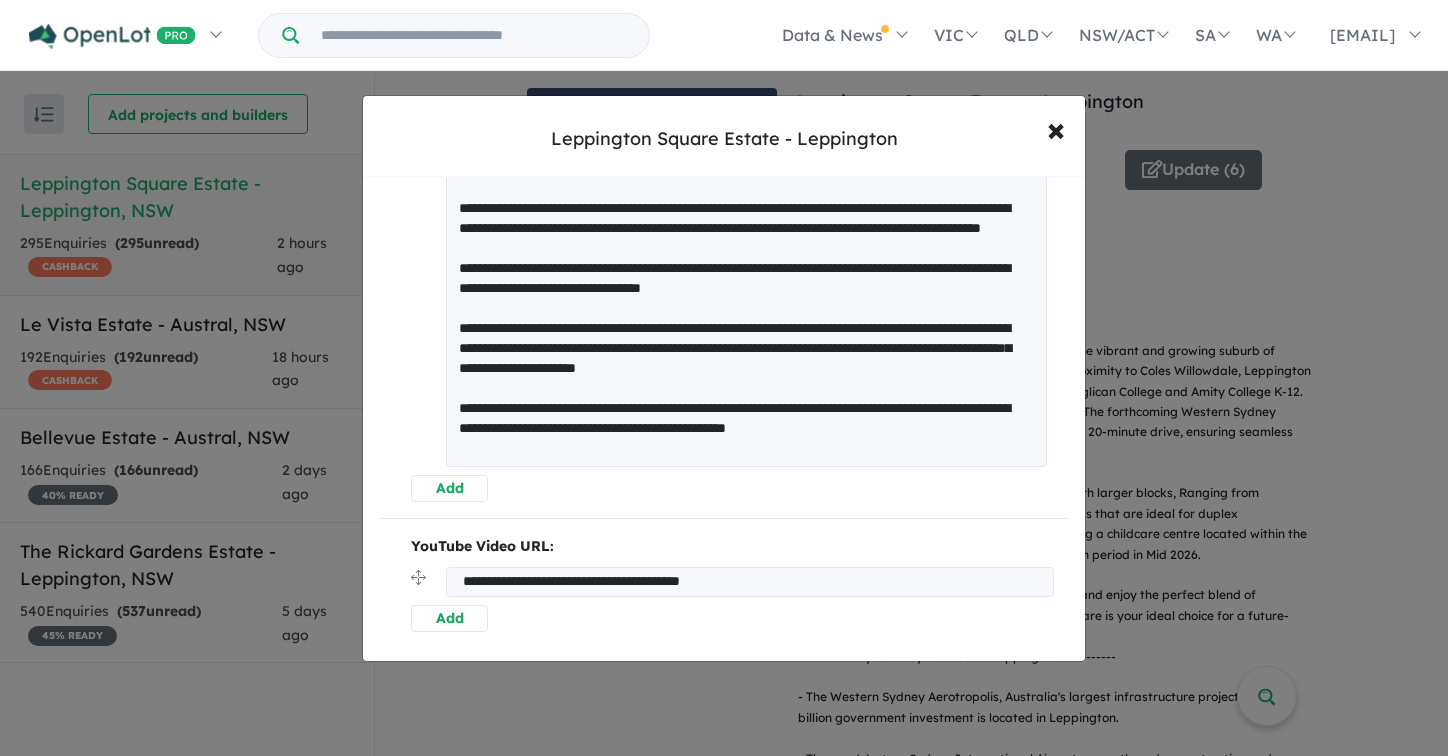 click on "Add" at bounding box center [449, 488] 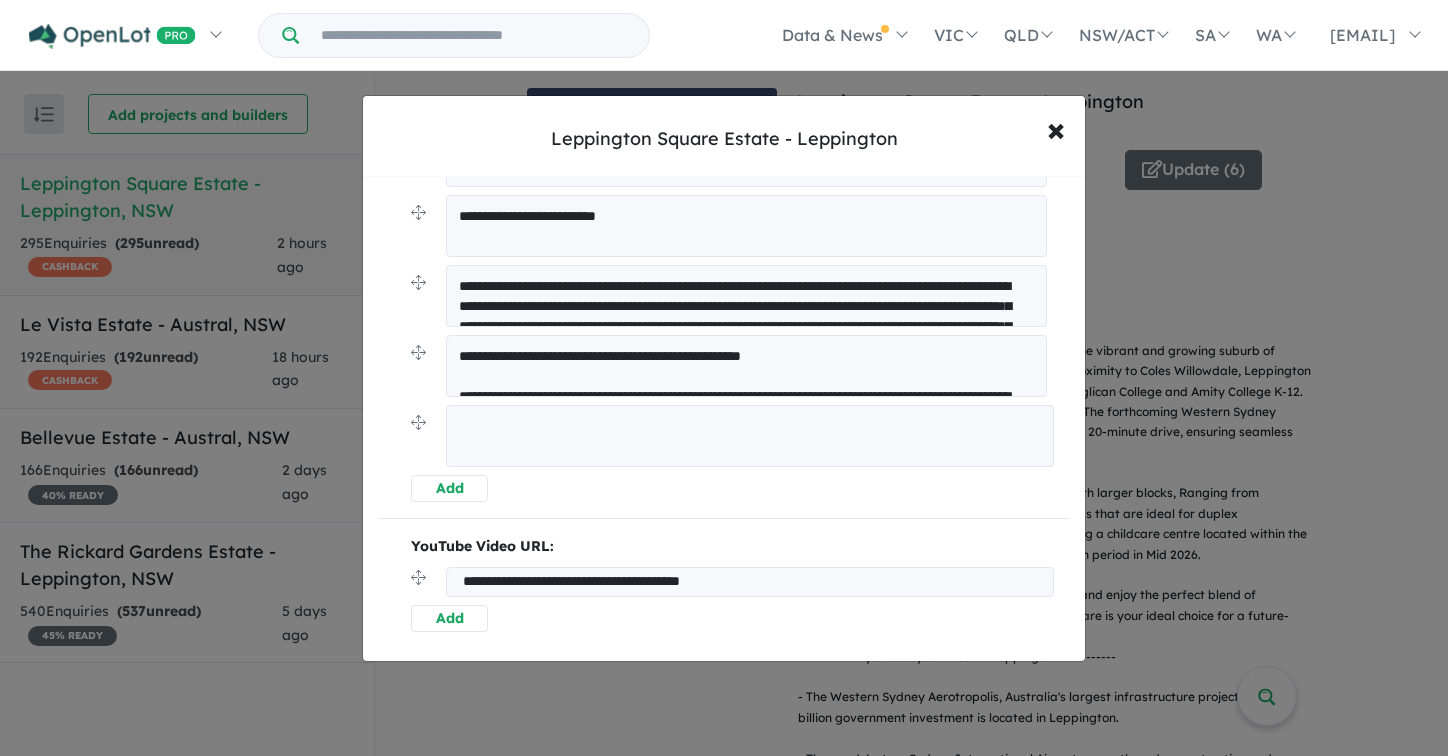 click at bounding box center (750, 436) 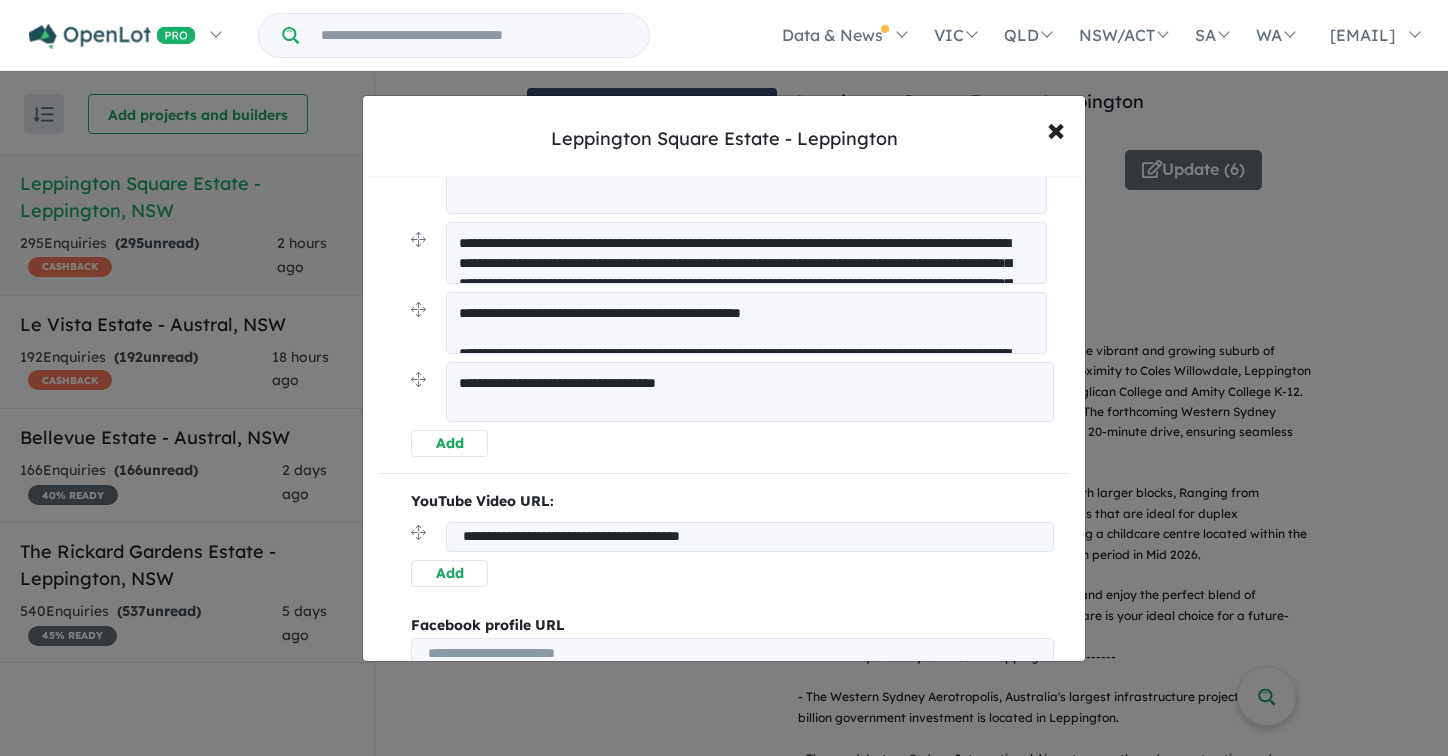 scroll, scrollTop: 916, scrollLeft: 0, axis: vertical 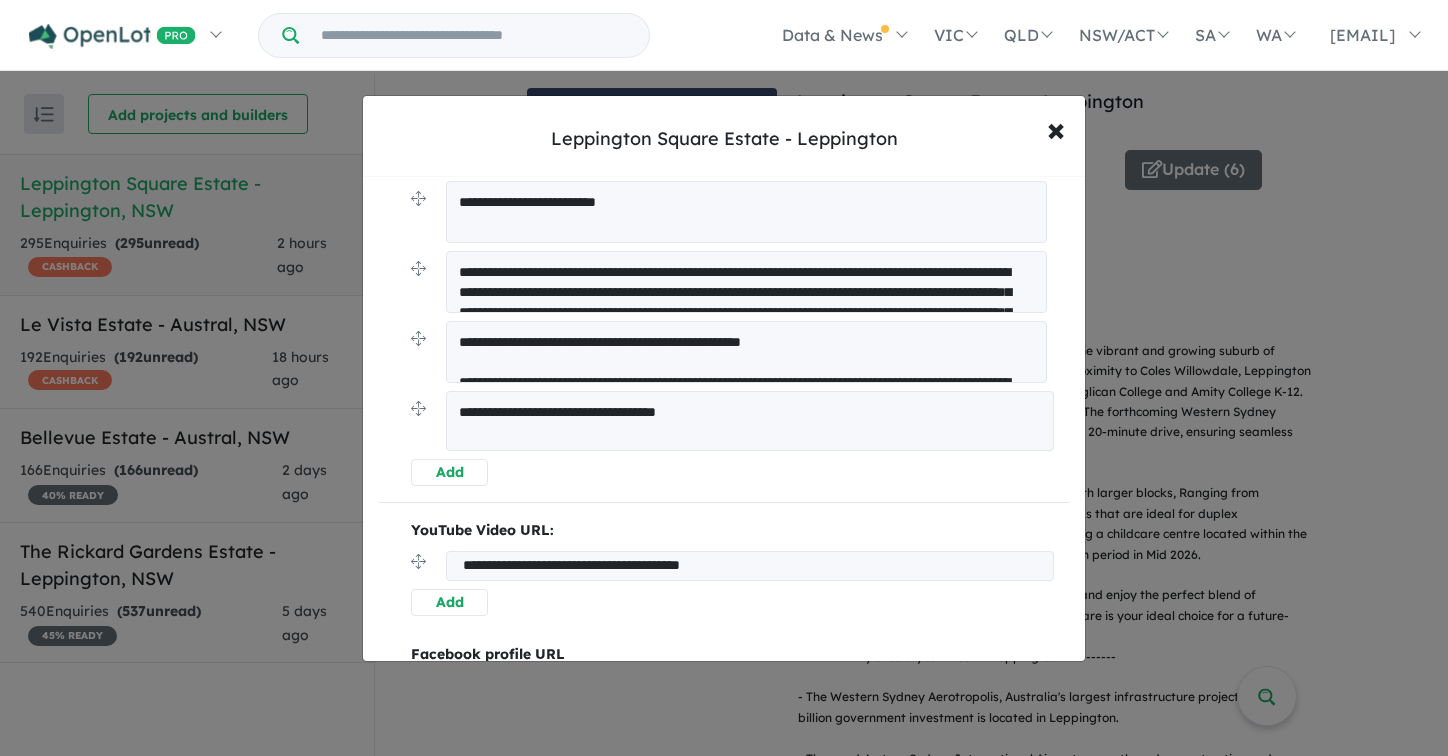 type on "**********" 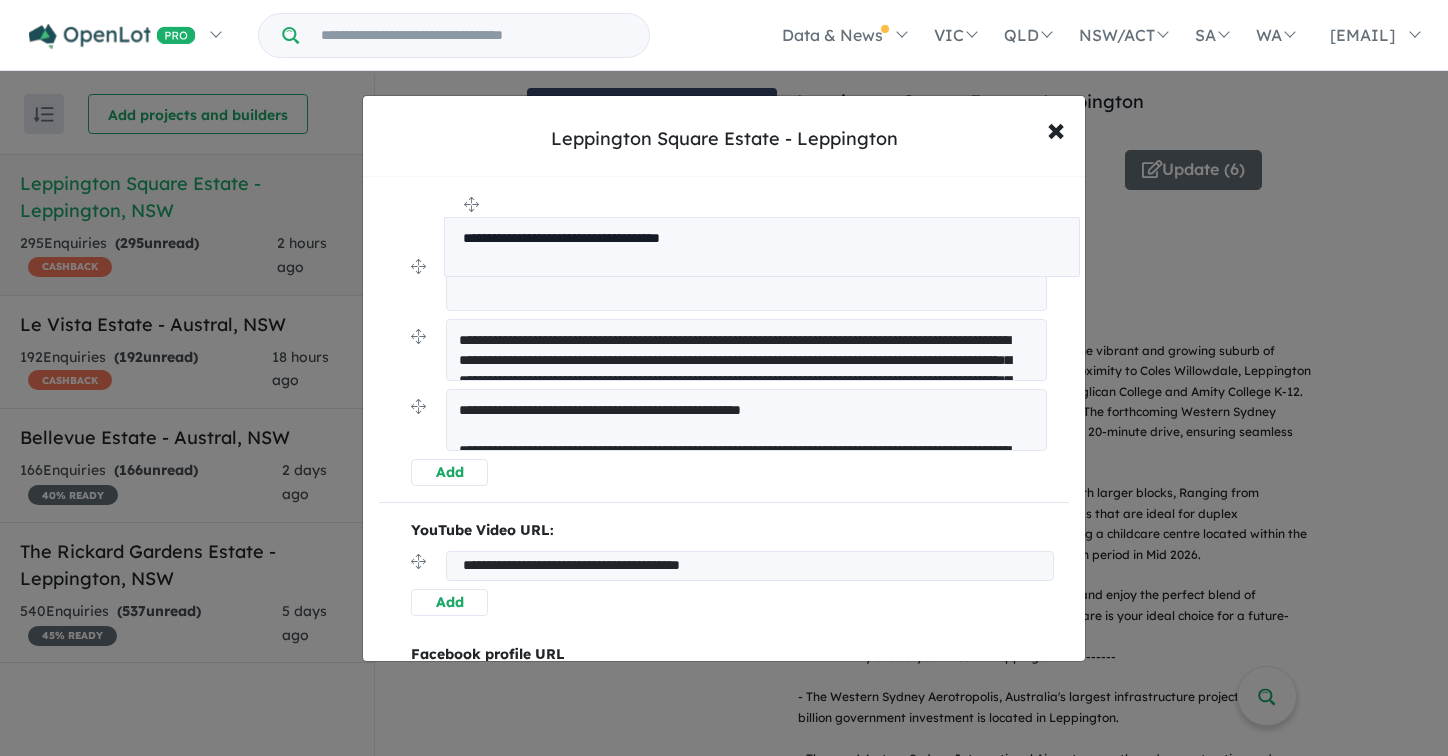 drag, startPoint x: 419, startPoint y: 412, endPoint x: 452, endPoint y: 211, distance: 203.69095 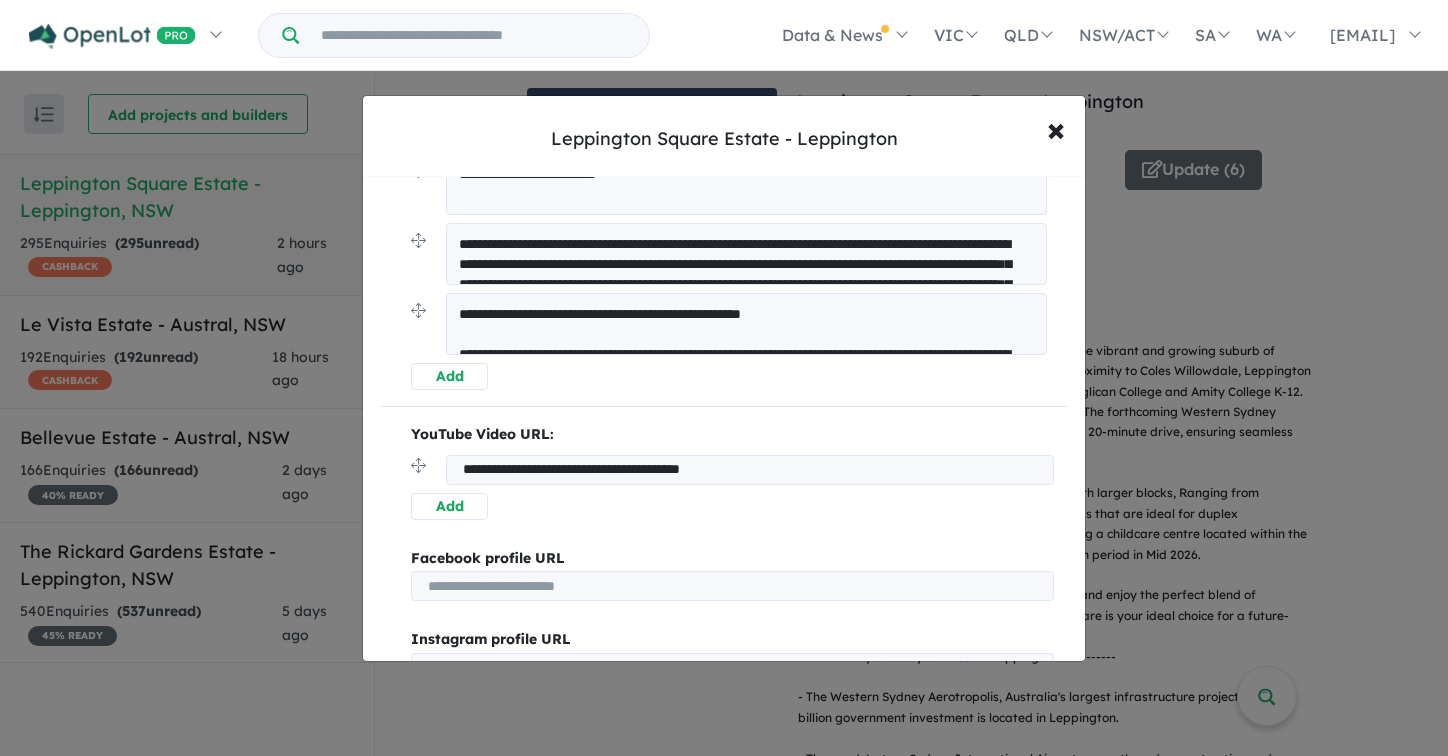 scroll, scrollTop: 1359, scrollLeft: 0, axis: vertical 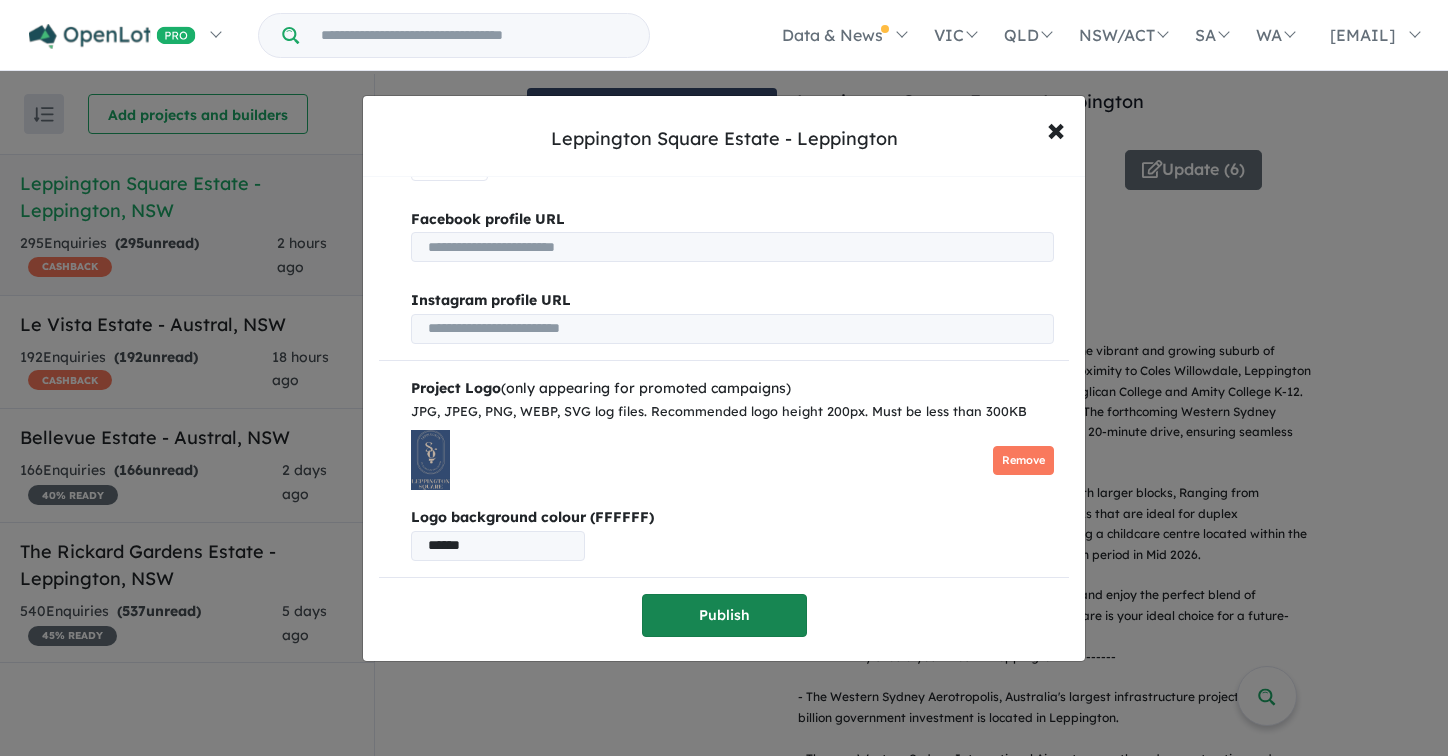 click on "Publish" at bounding box center [724, 615] 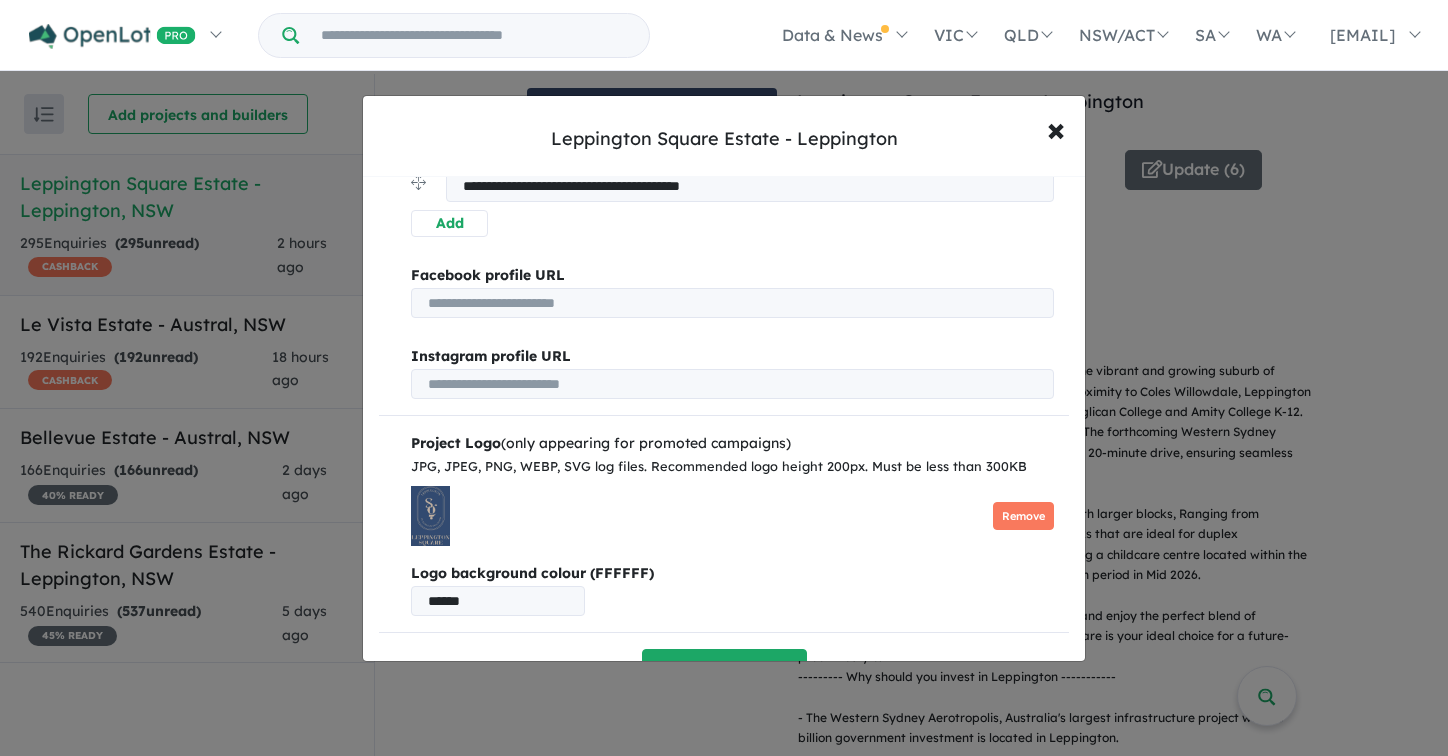scroll, scrollTop: 0, scrollLeft: 0, axis: both 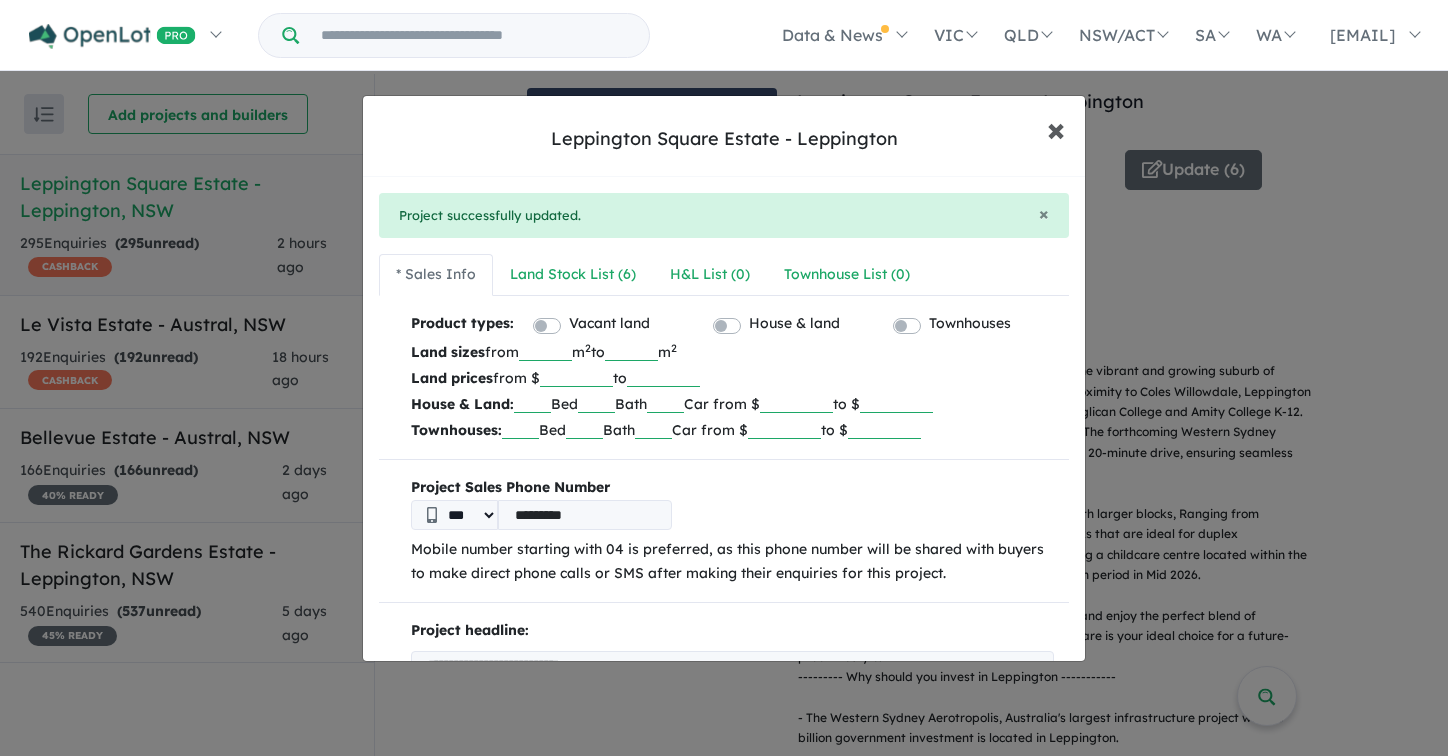 click on "×" at bounding box center [1056, 128] 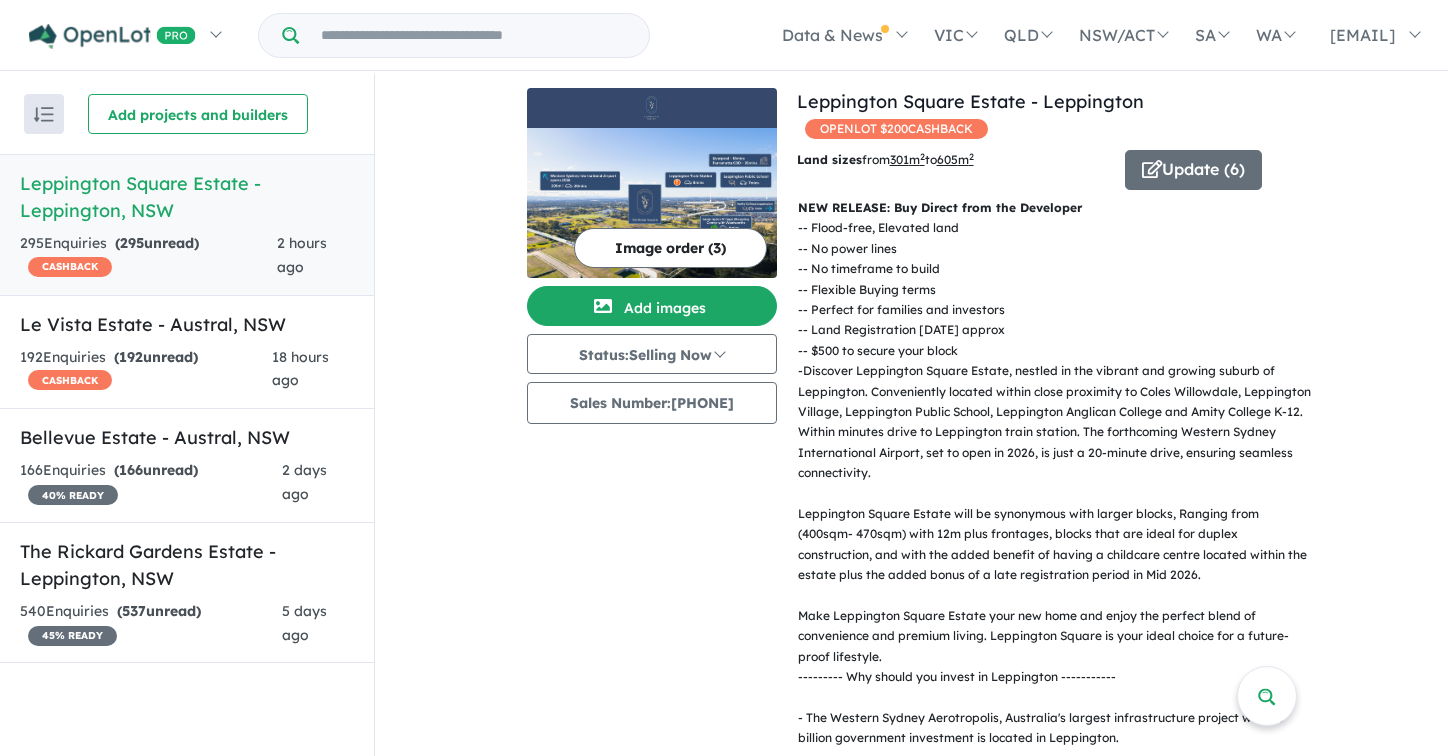 scroll, scrollTop: 0, scrollLeft: 0, axis: both 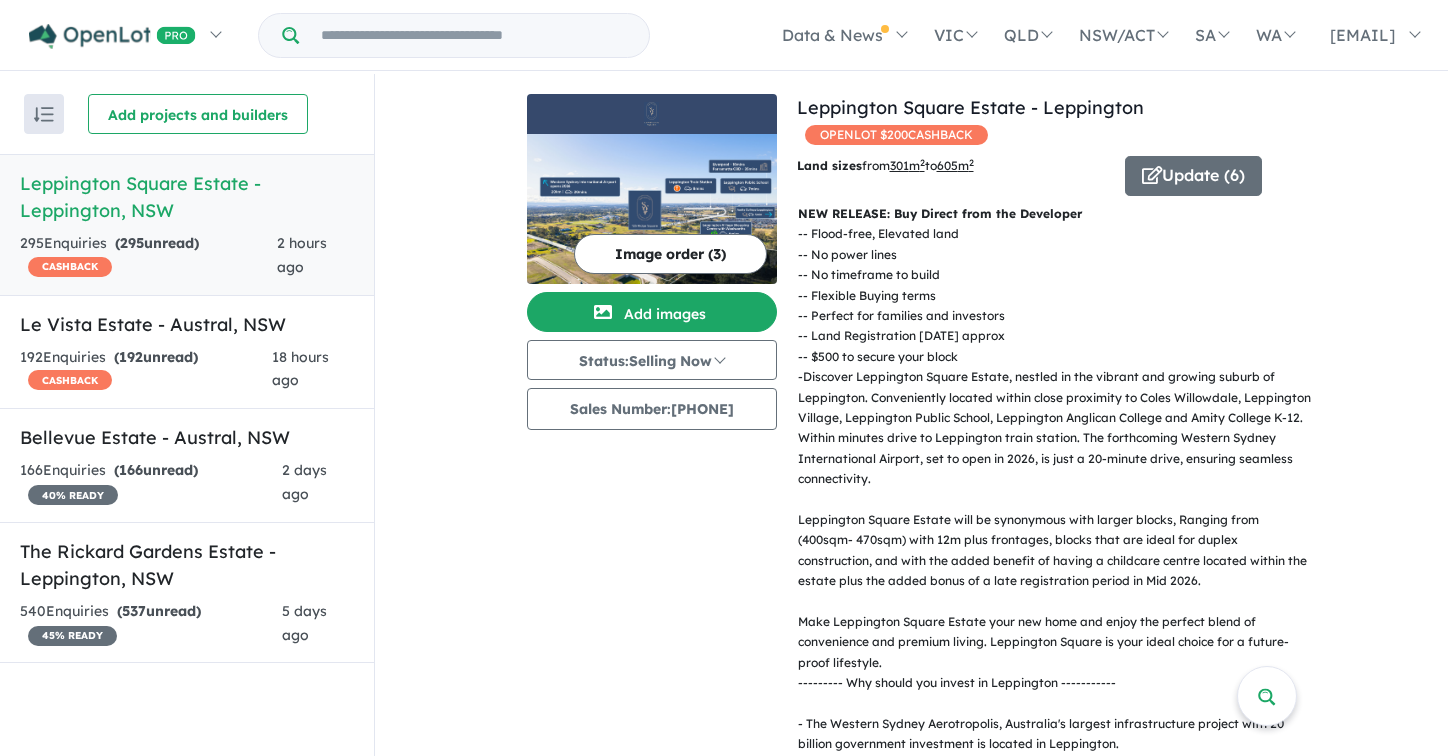 click at bounding box center [652, 209] 